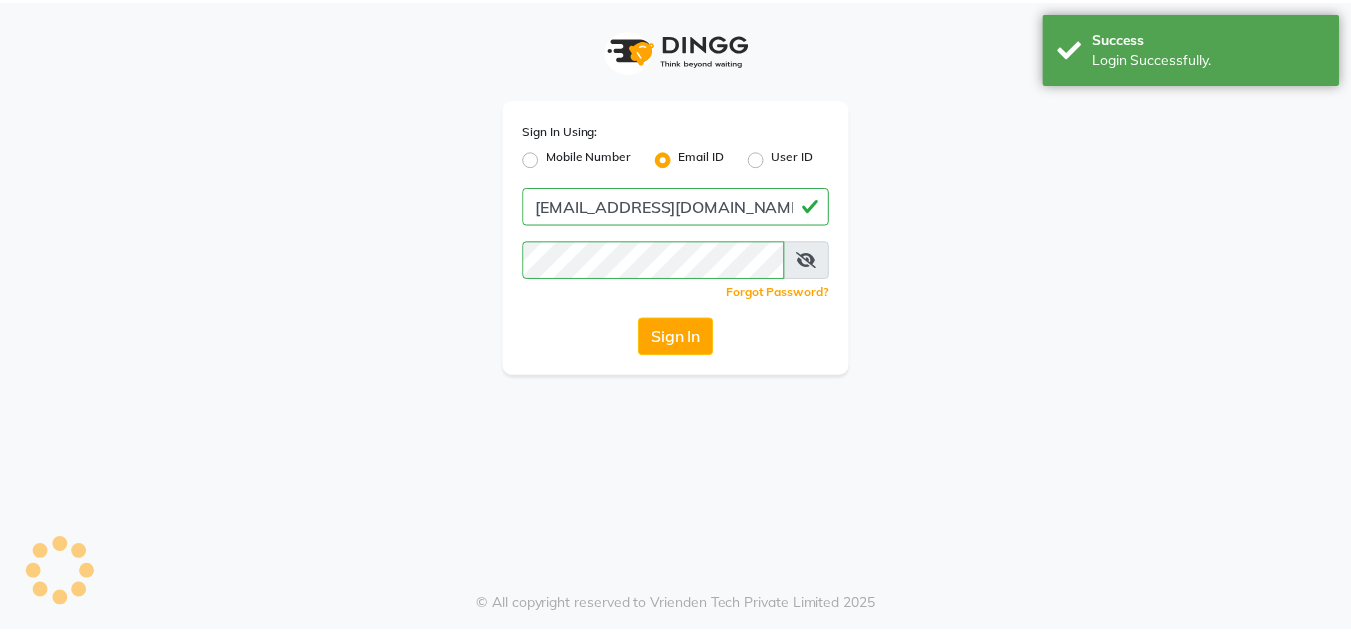 scroll, scrollTop: 0, scrollLeft: 0, axis: both 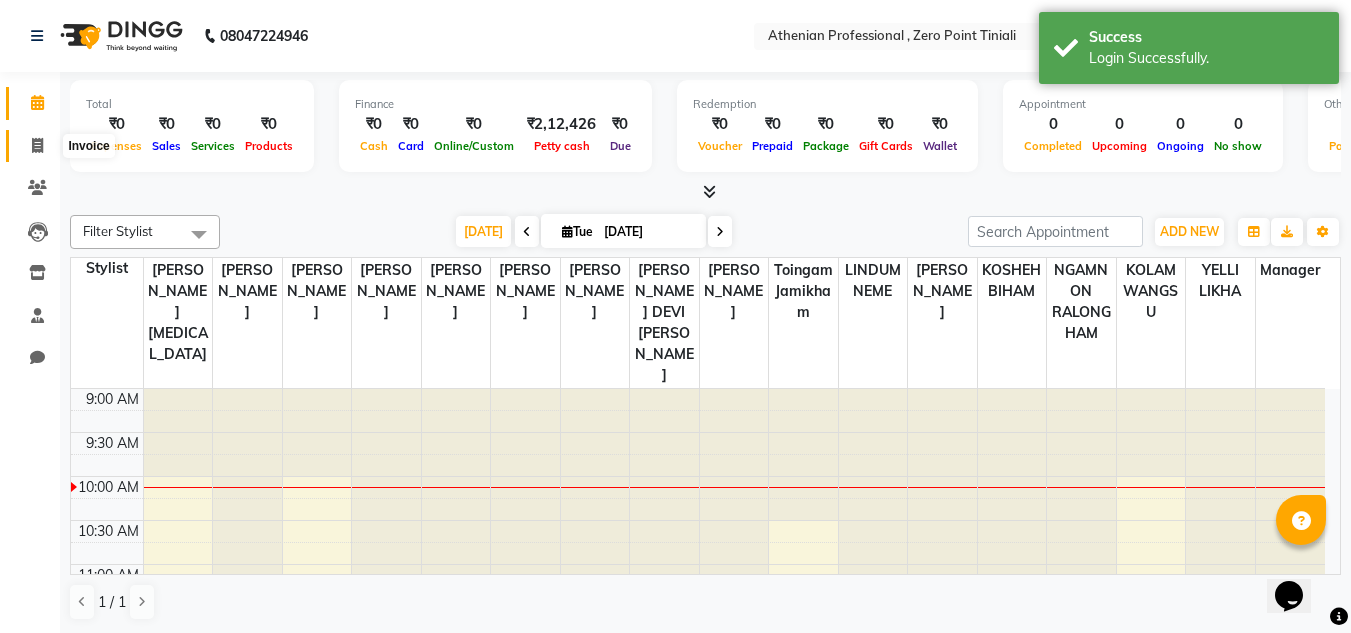 click 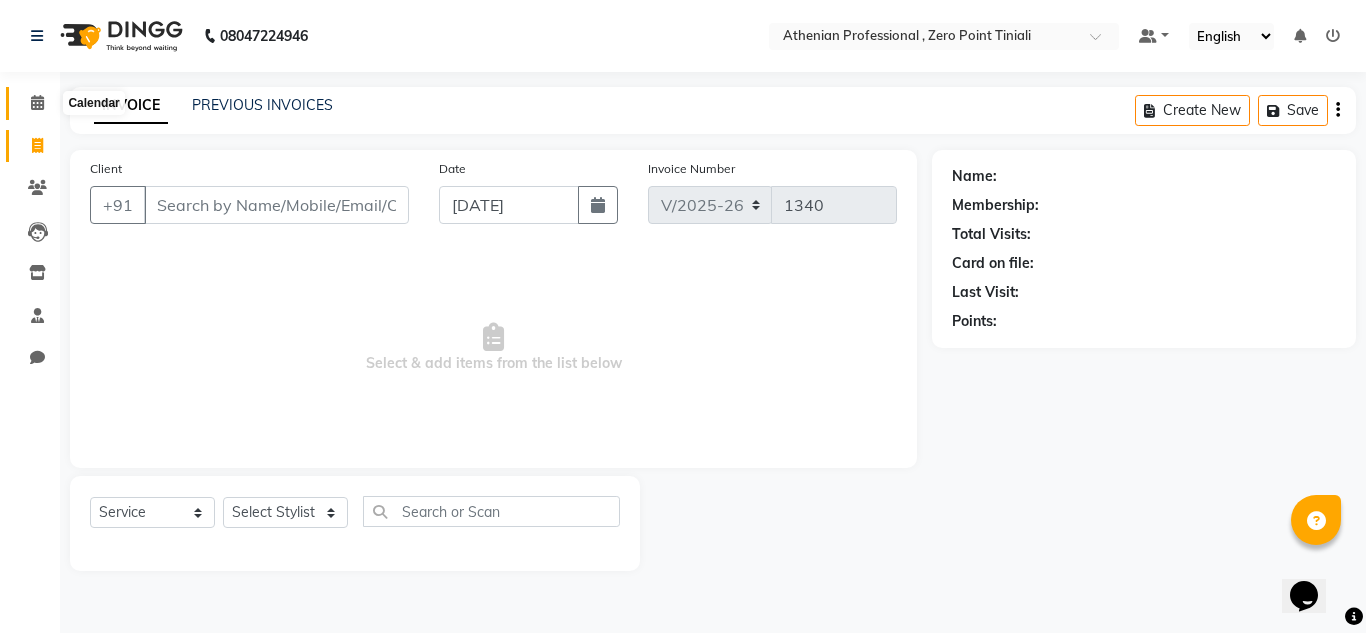 click 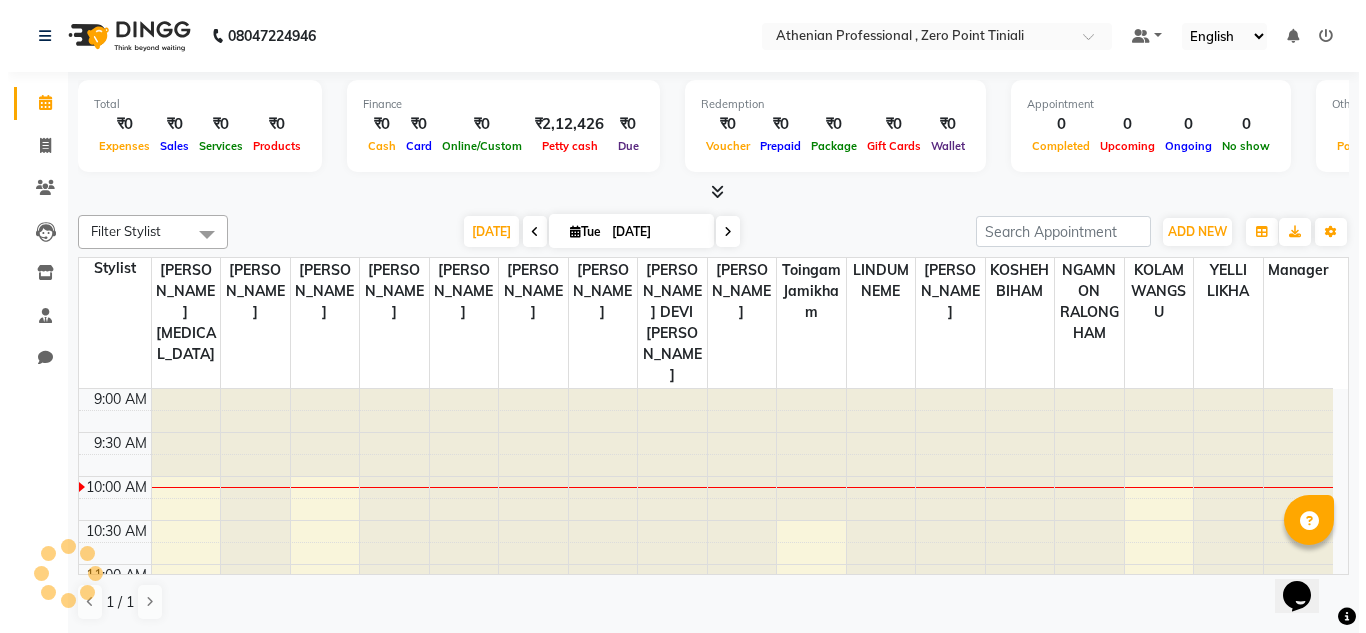 scroll, scrollTop: 0, scrollLeft: 0, axis: both 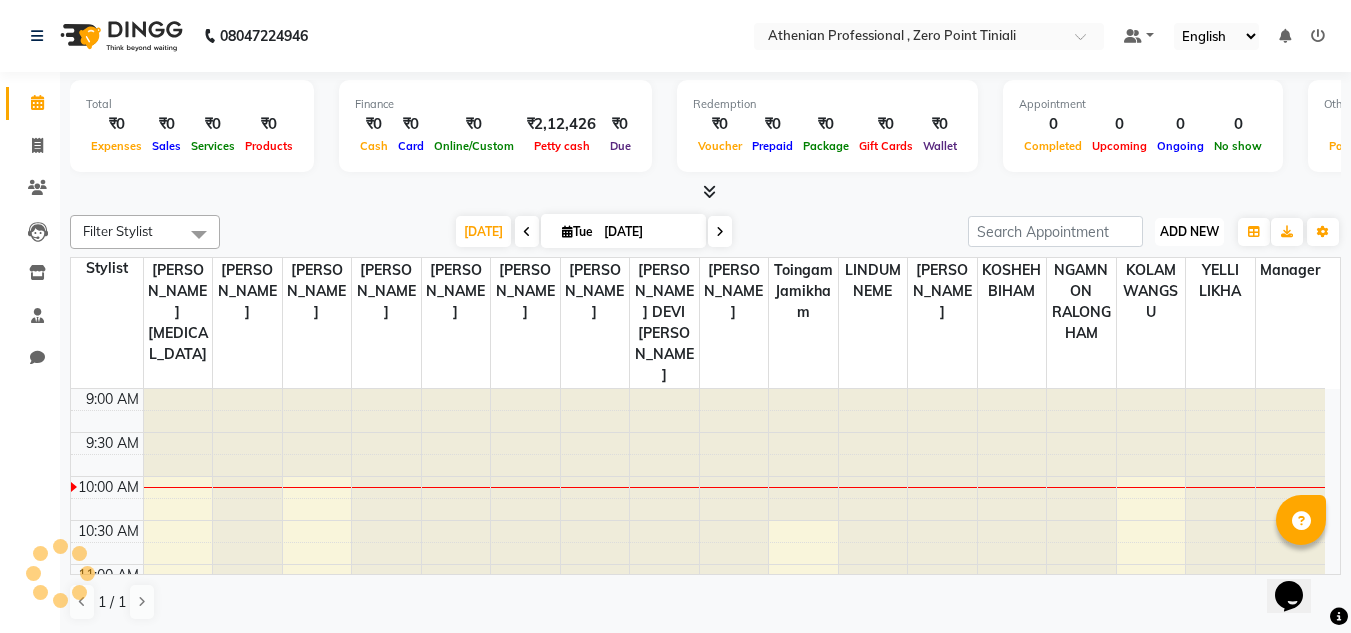 click on "ADD NEW" at bounding box center [1189, 231] 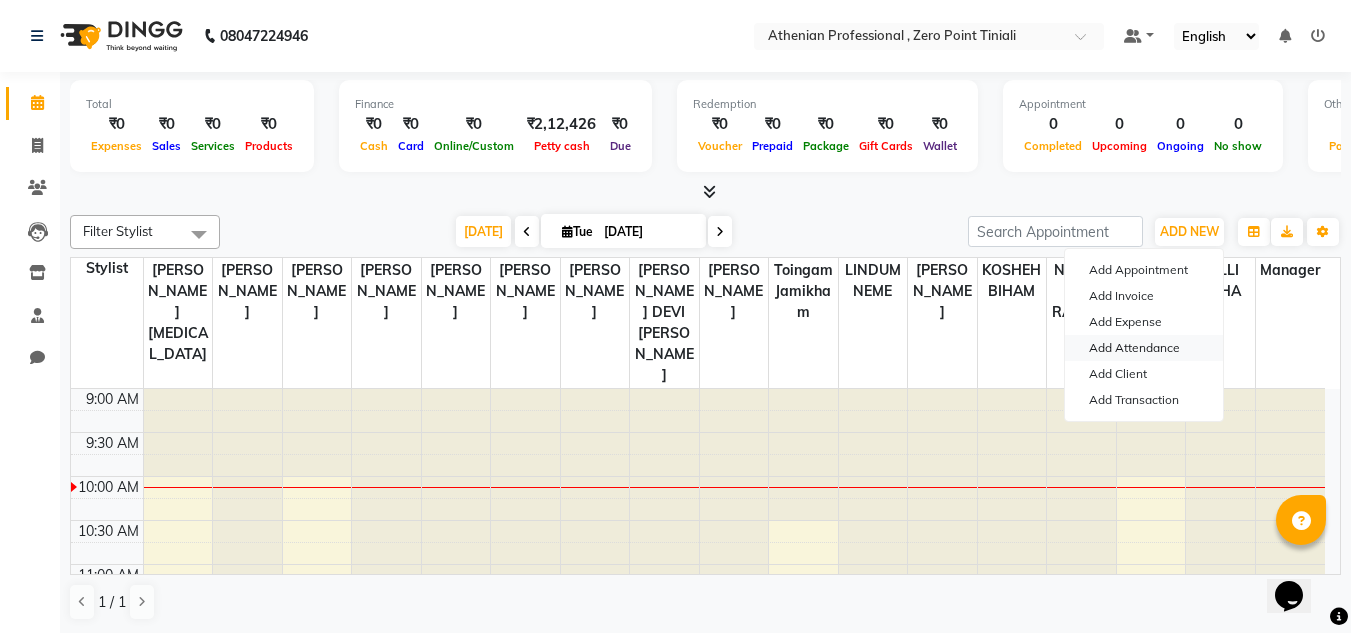 click on "Add Attendance" at bounding box center [1144, 348] 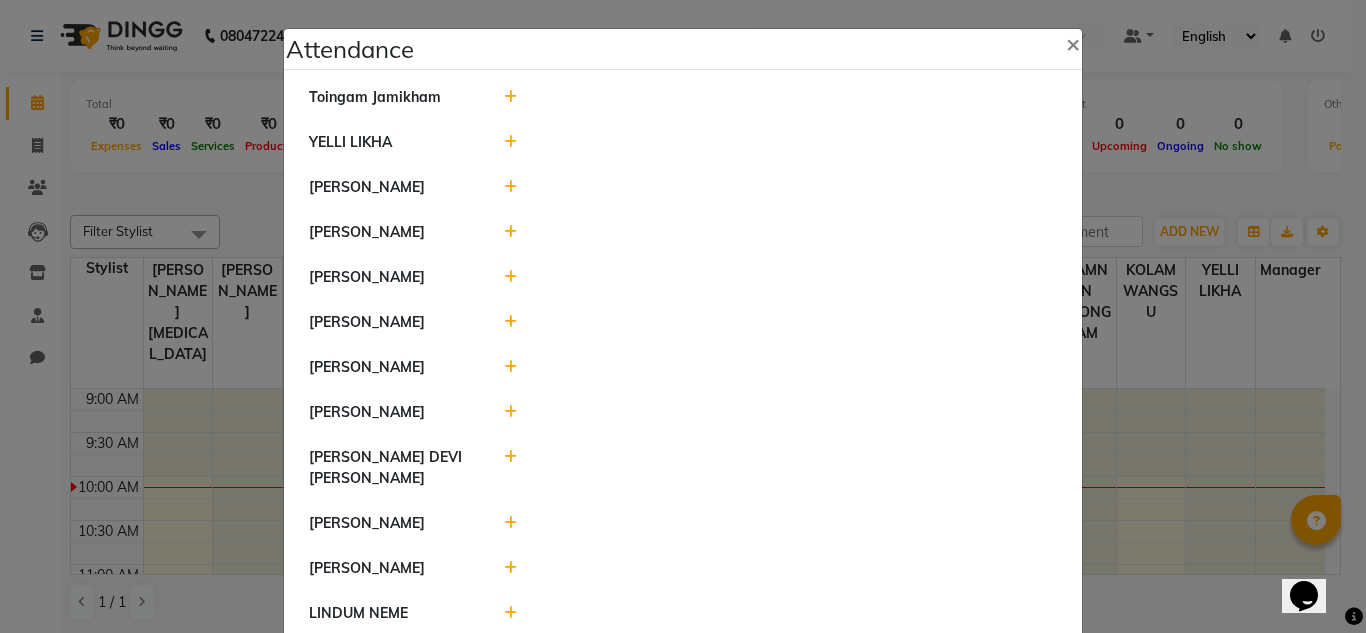 click 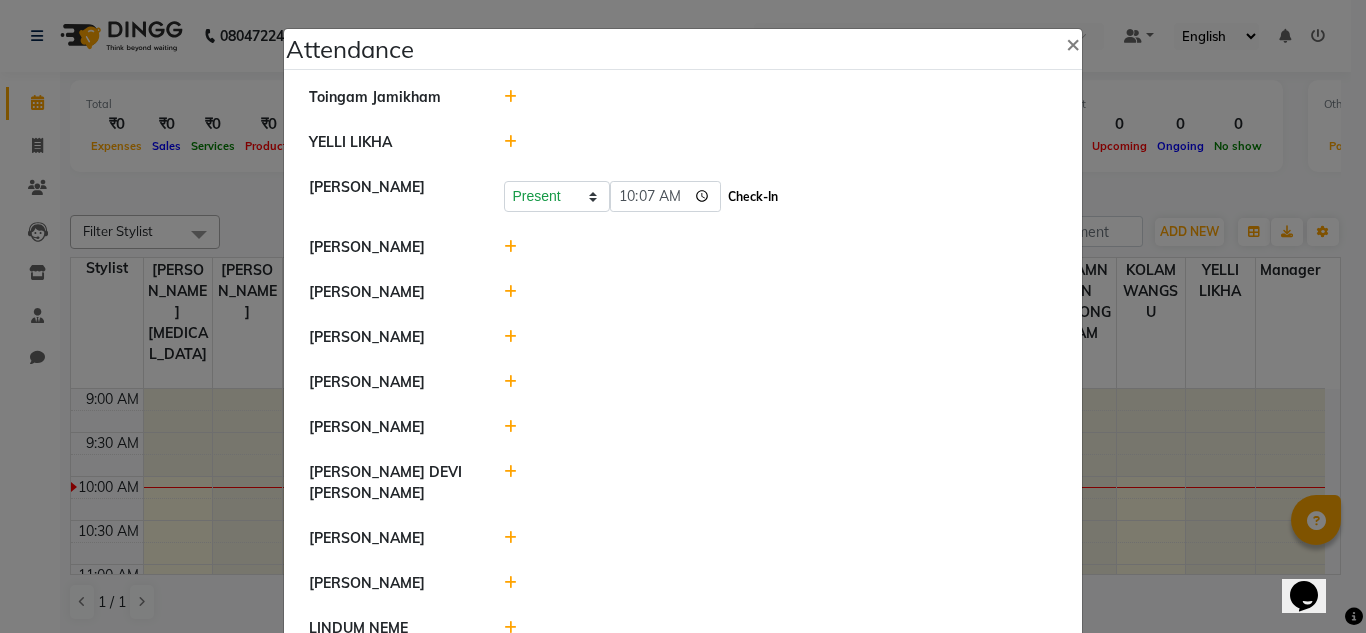 click on "Check-In" 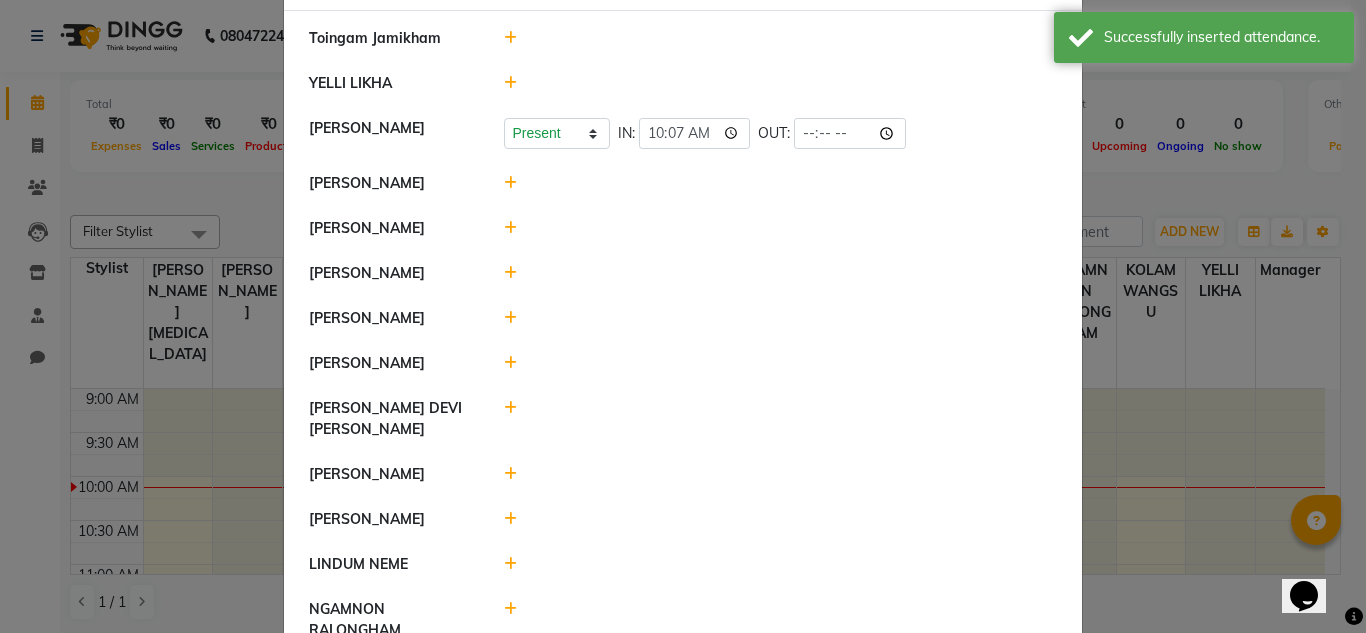 scroll, scrollTop: 61, scrollLeft: 0, axis: vertical 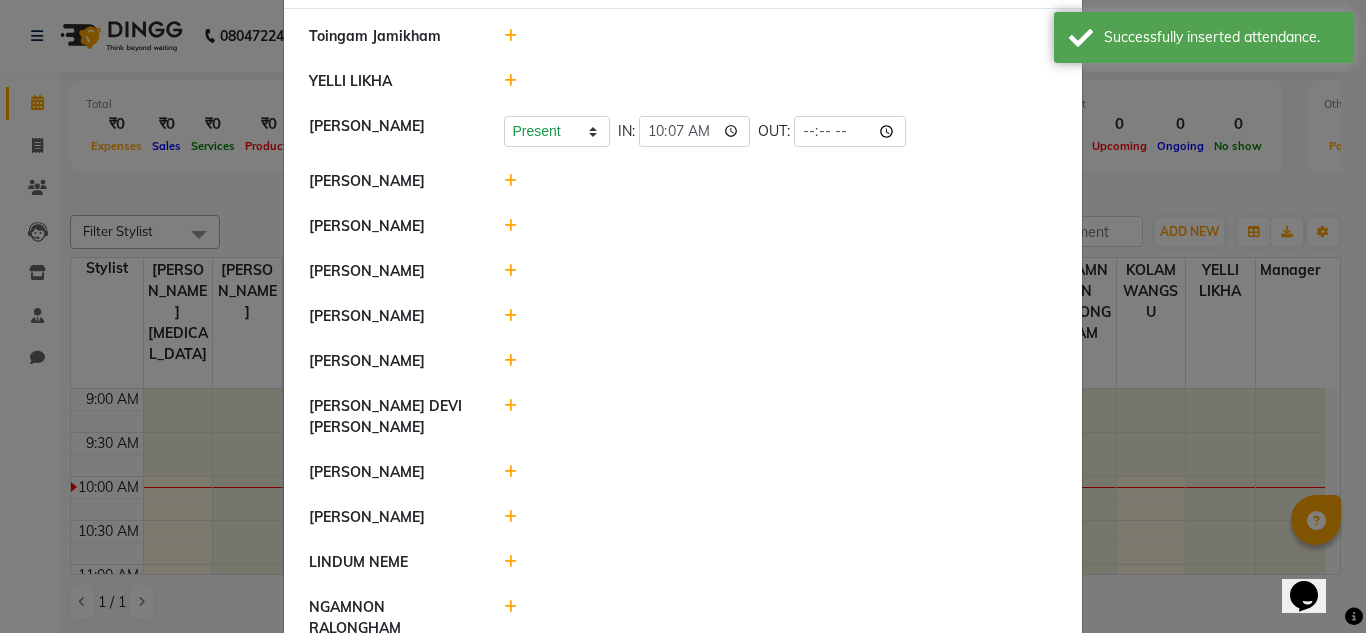click 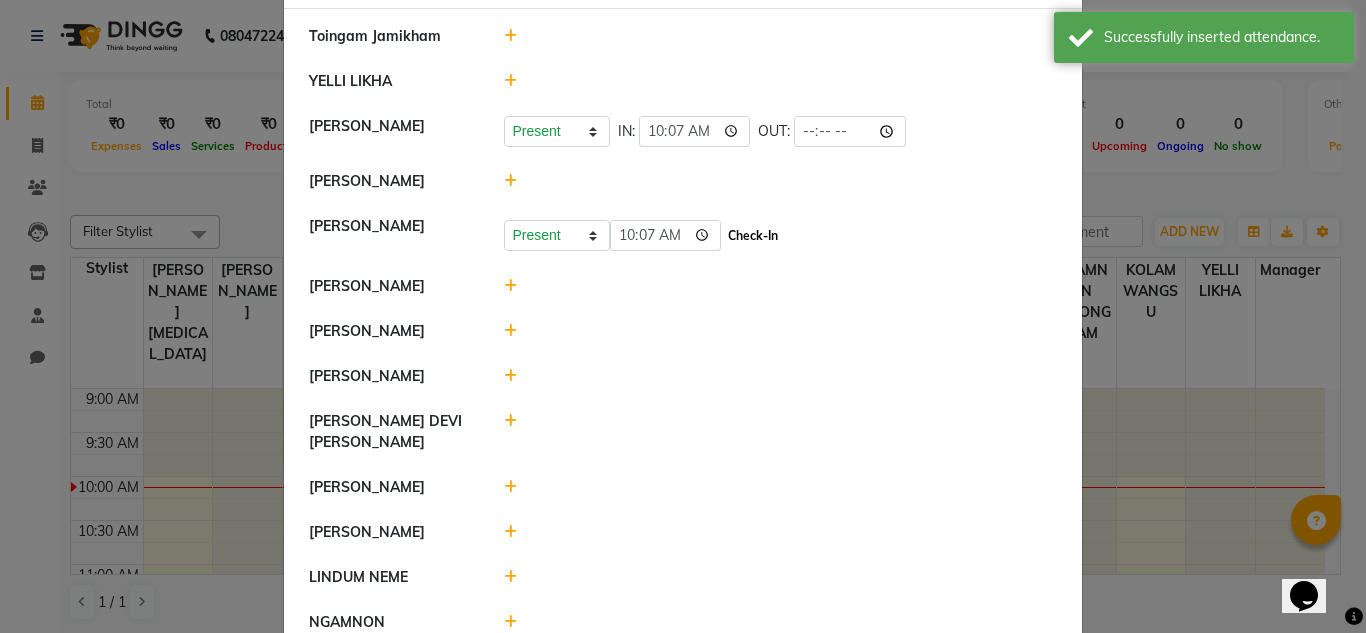 click on "Check-In" 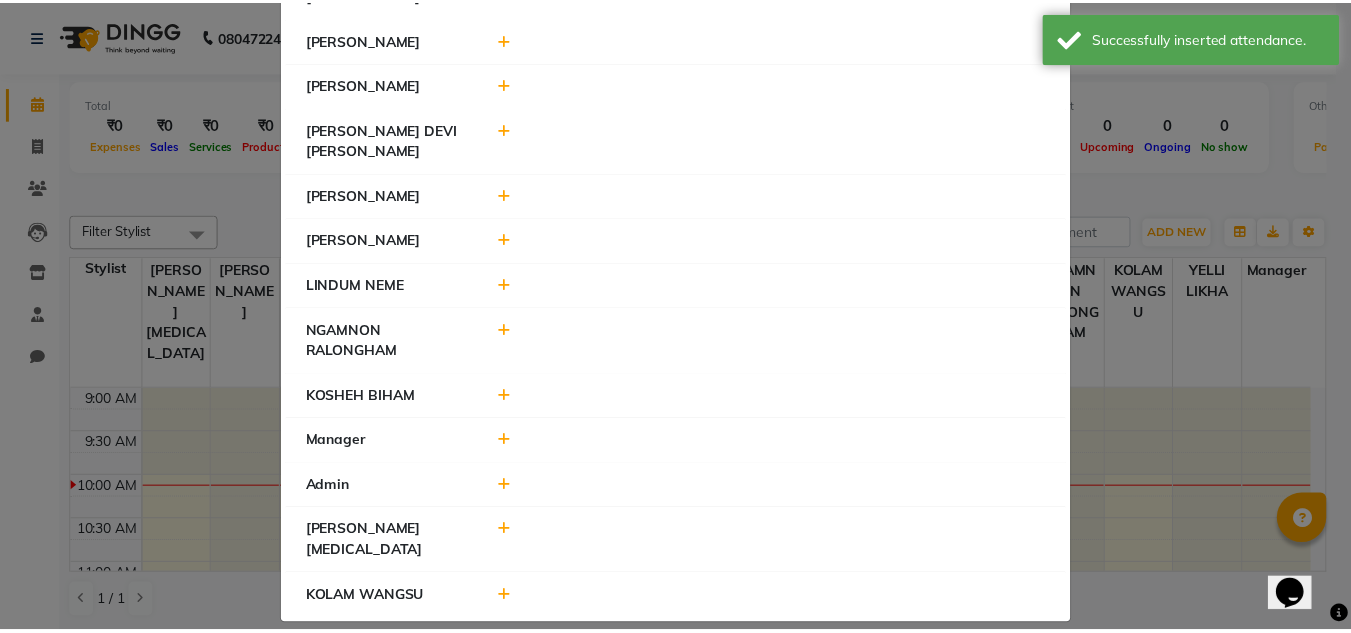 scroll, scrollTop: 0, scrollLeft: 0, axis: both 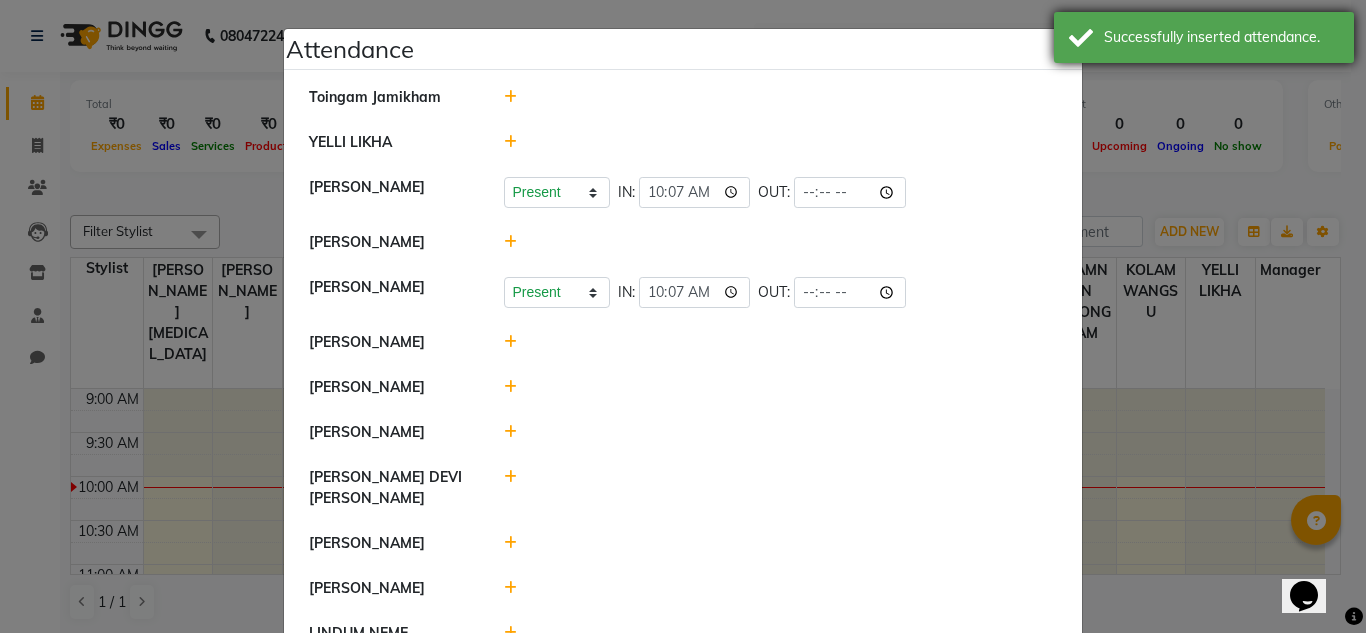 click on "Successfully inserted attendance." at bounding box center (1204, 37) 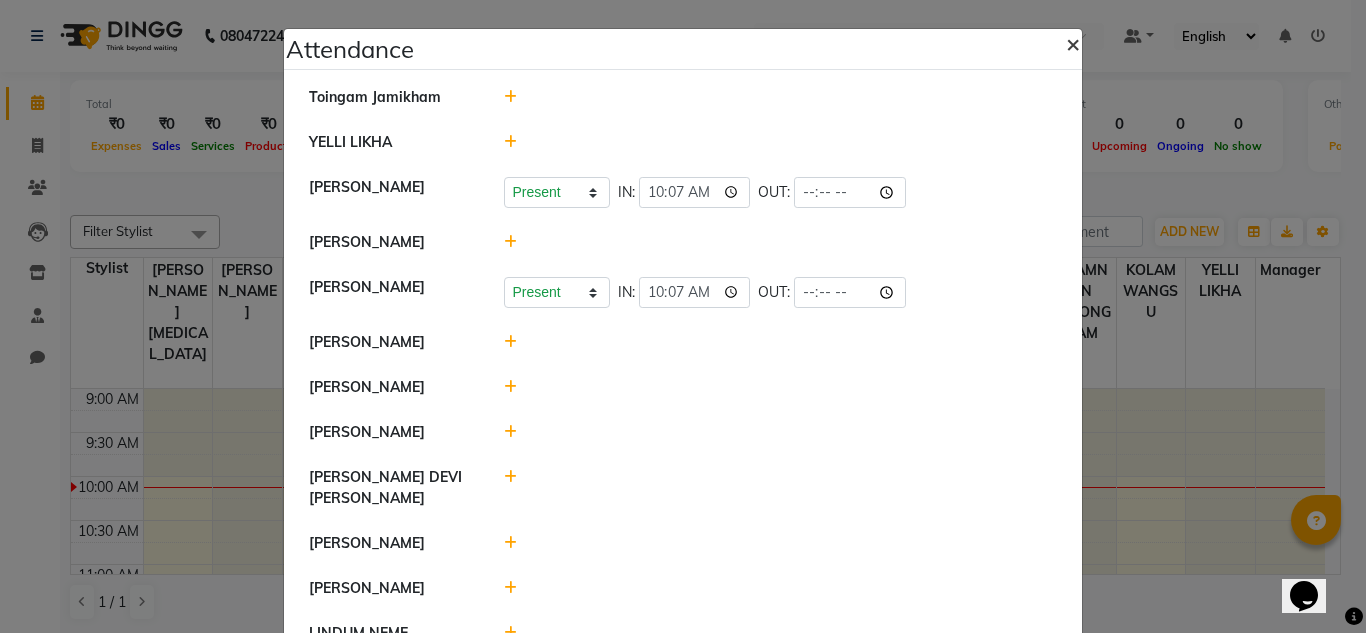 click on "×" 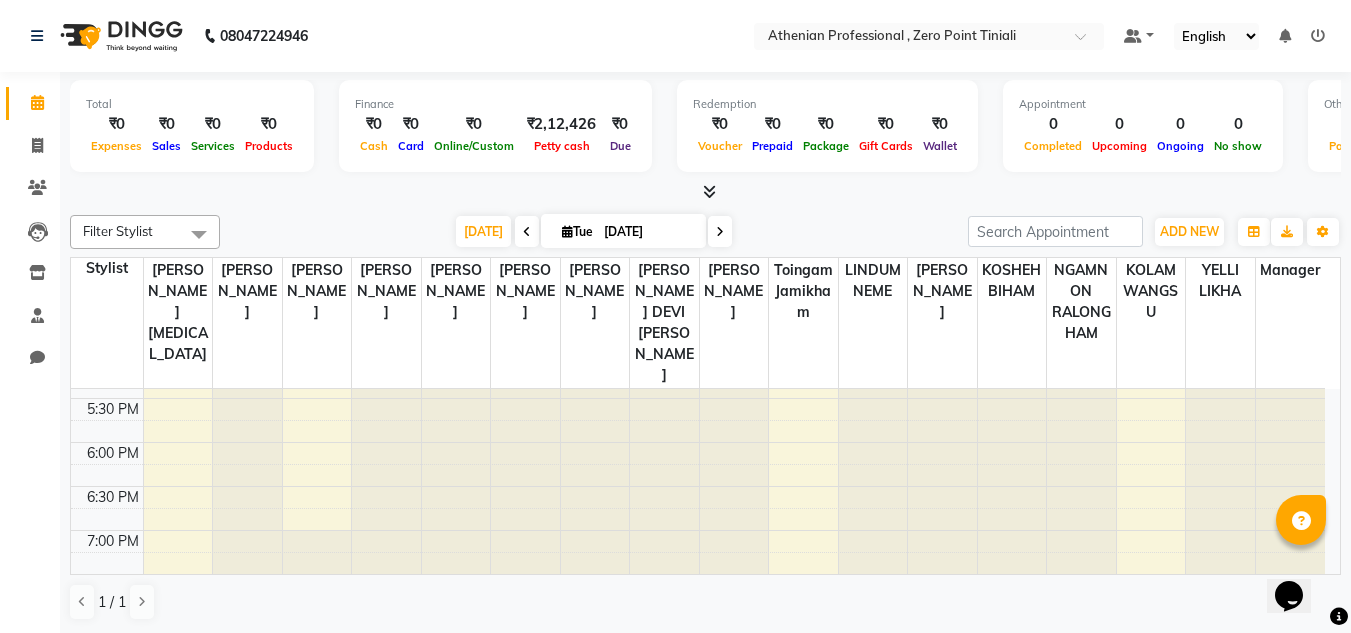 scroll, scrollTop: 828, scrollLeft: 0, axis: vertical 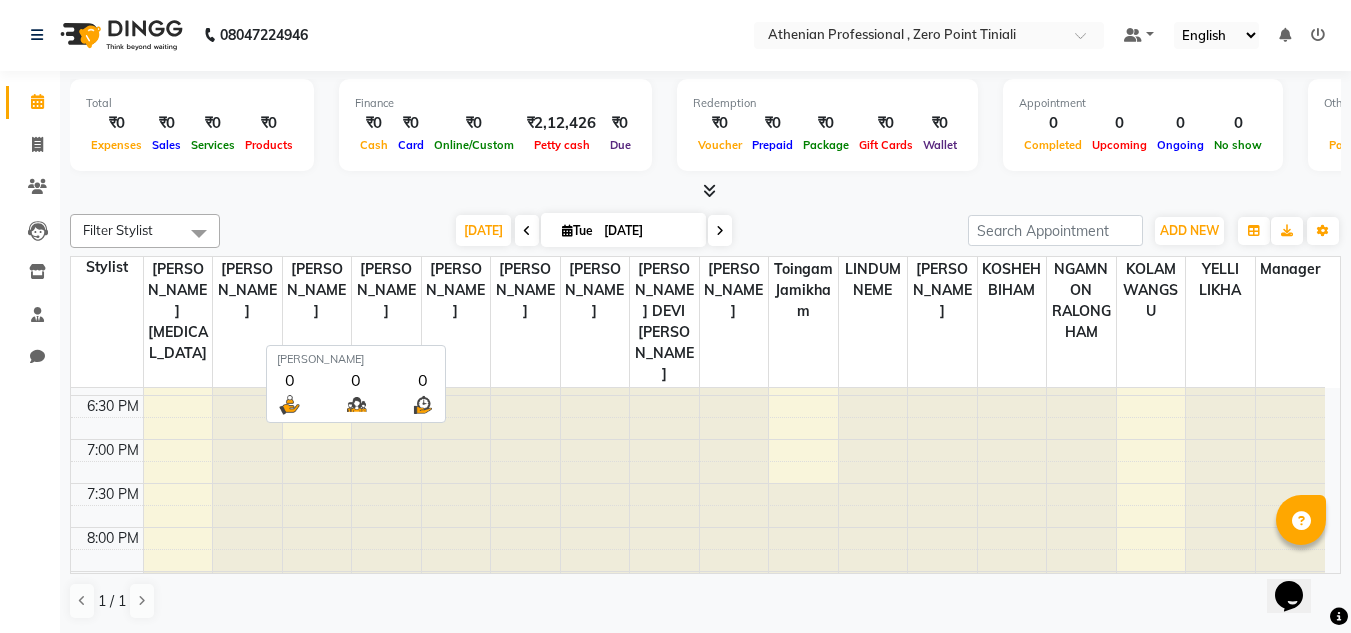 click on "[PERSON_NAME]" at bounding box center [456, 322] 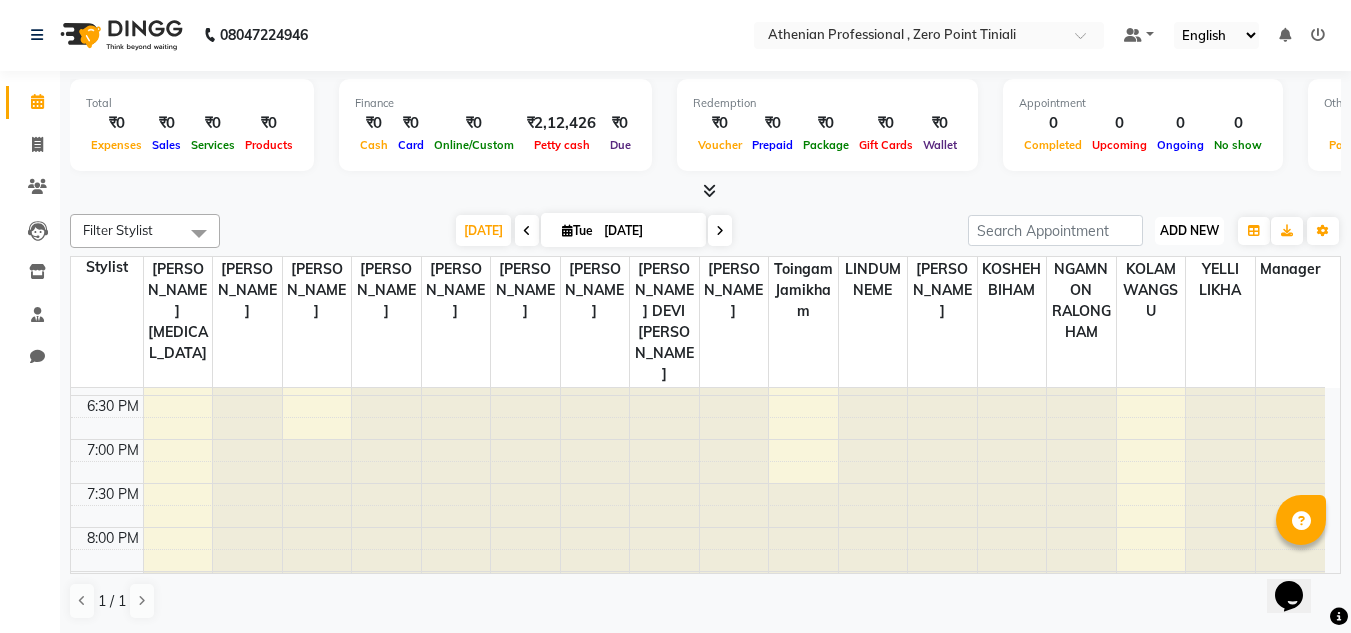 click on "ADD NEW Toggle Dropdown" at bounding box center (1189, 231) 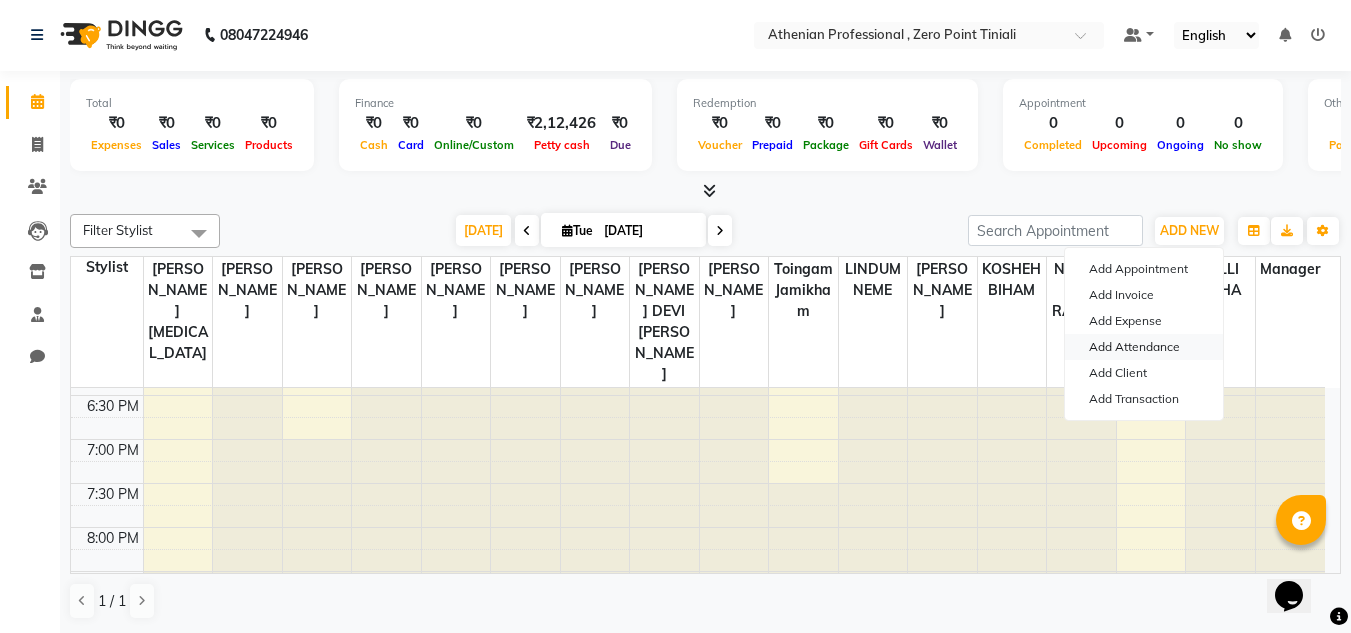 click on "Add Attendance" at bounding box center [1144, 347] 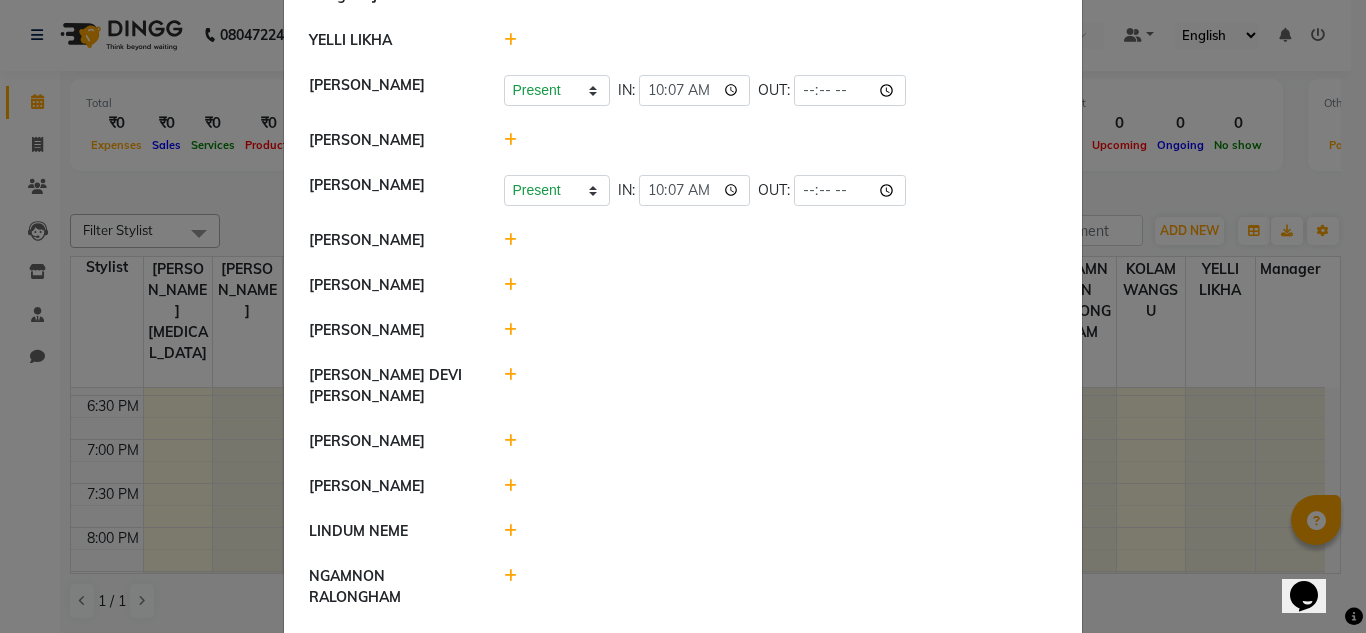 scroll, scrollTop: 107, scrollLeft: 0, axis: vertical 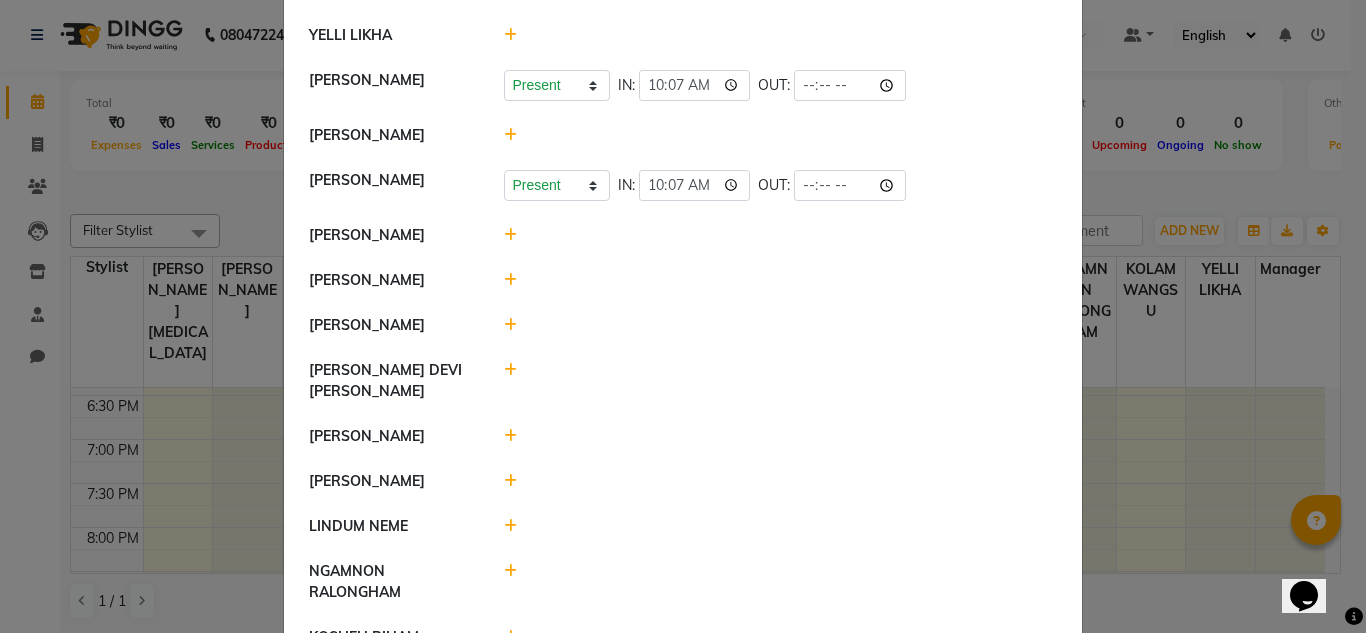 click 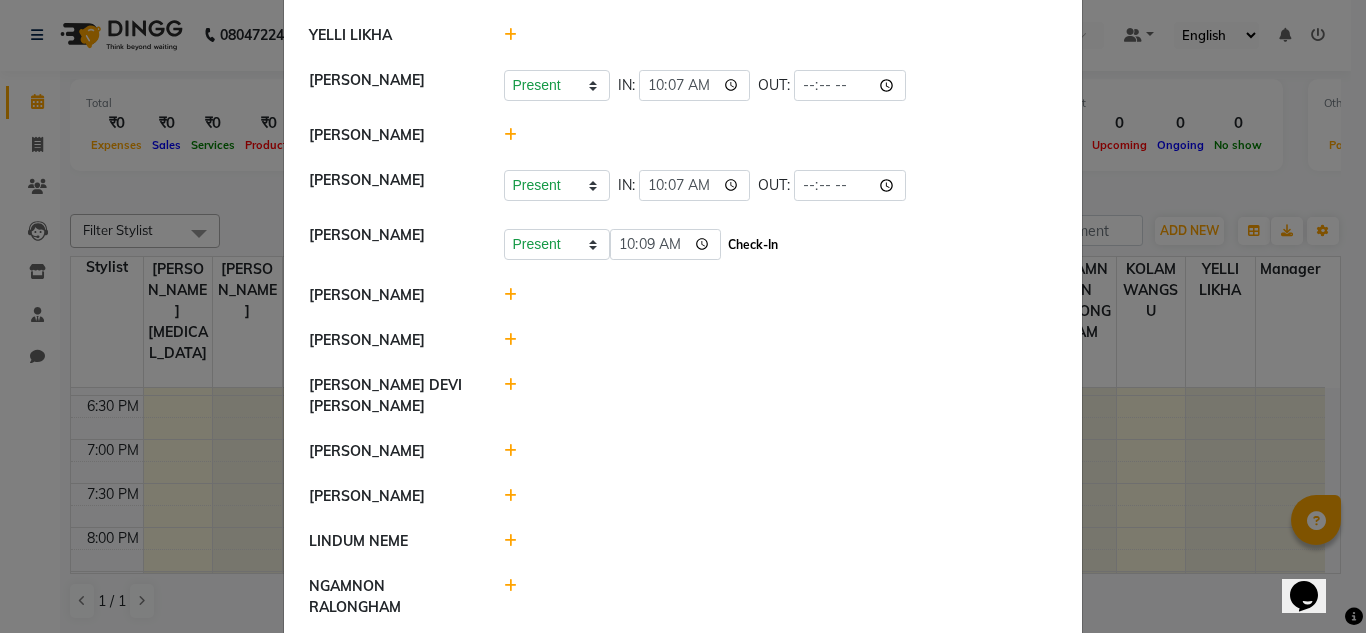 click on "Check-In" 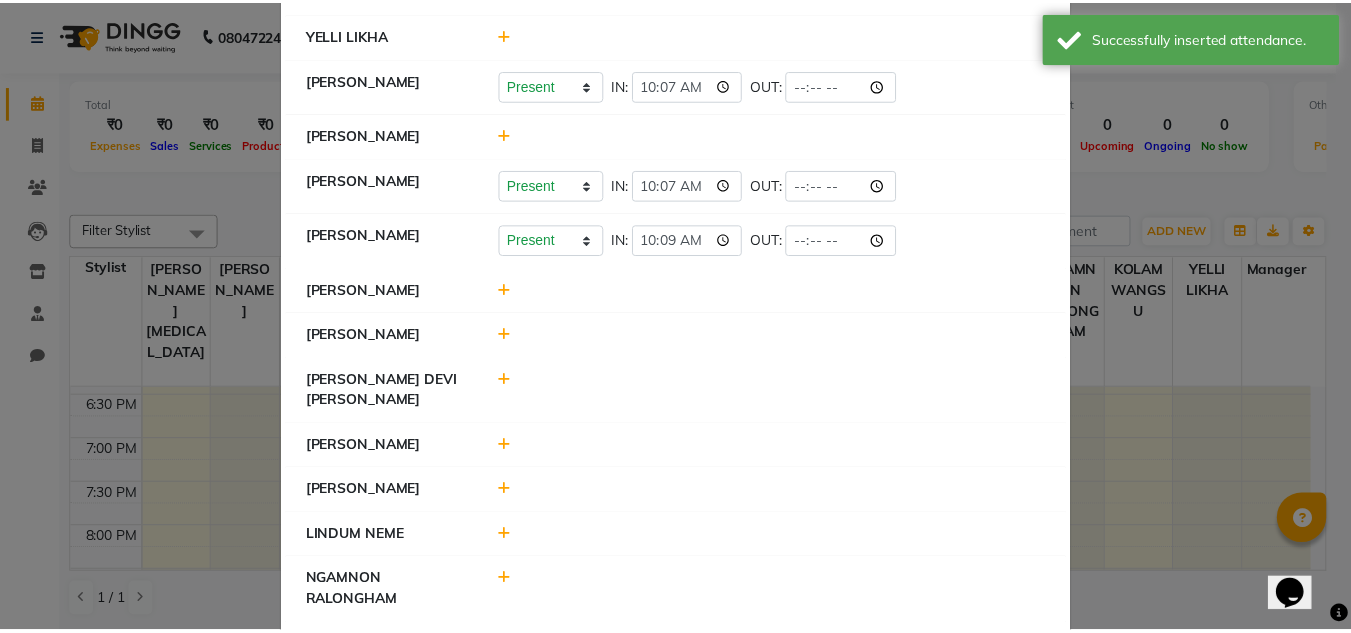 scroll, scrollTop: 0, scrollLeft: 0, axis: both 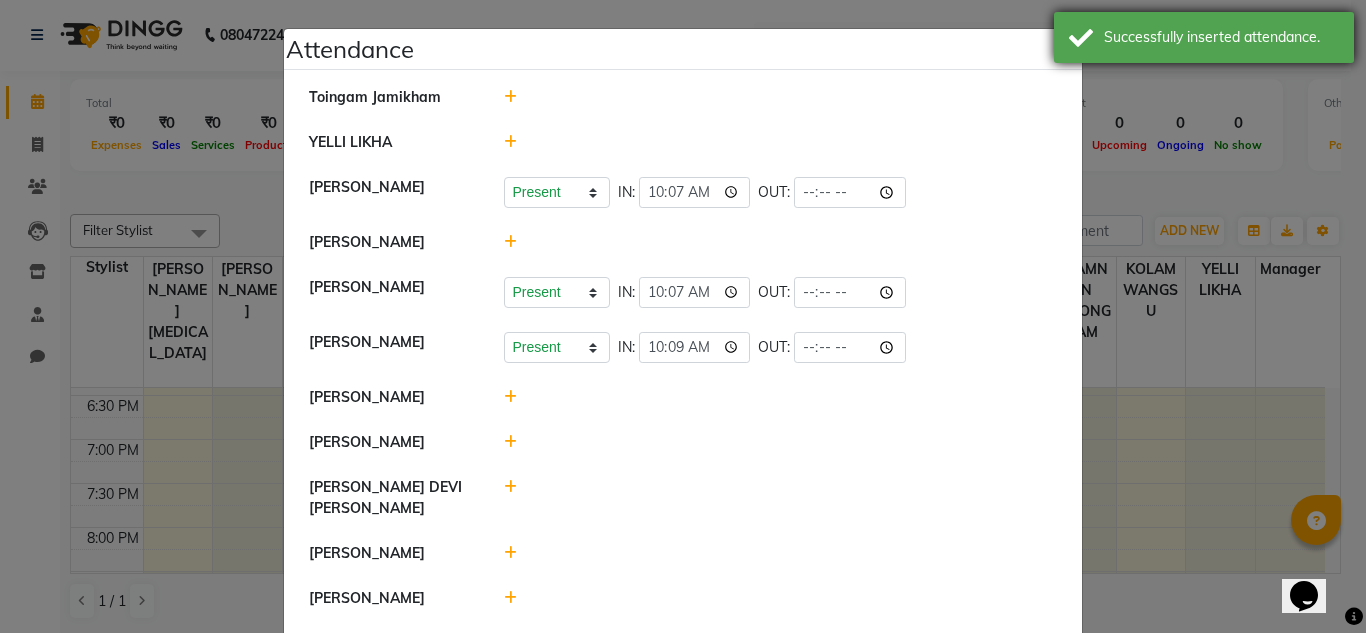 click on "Successfully inserted attendance." at bounding box center [1204, 37] 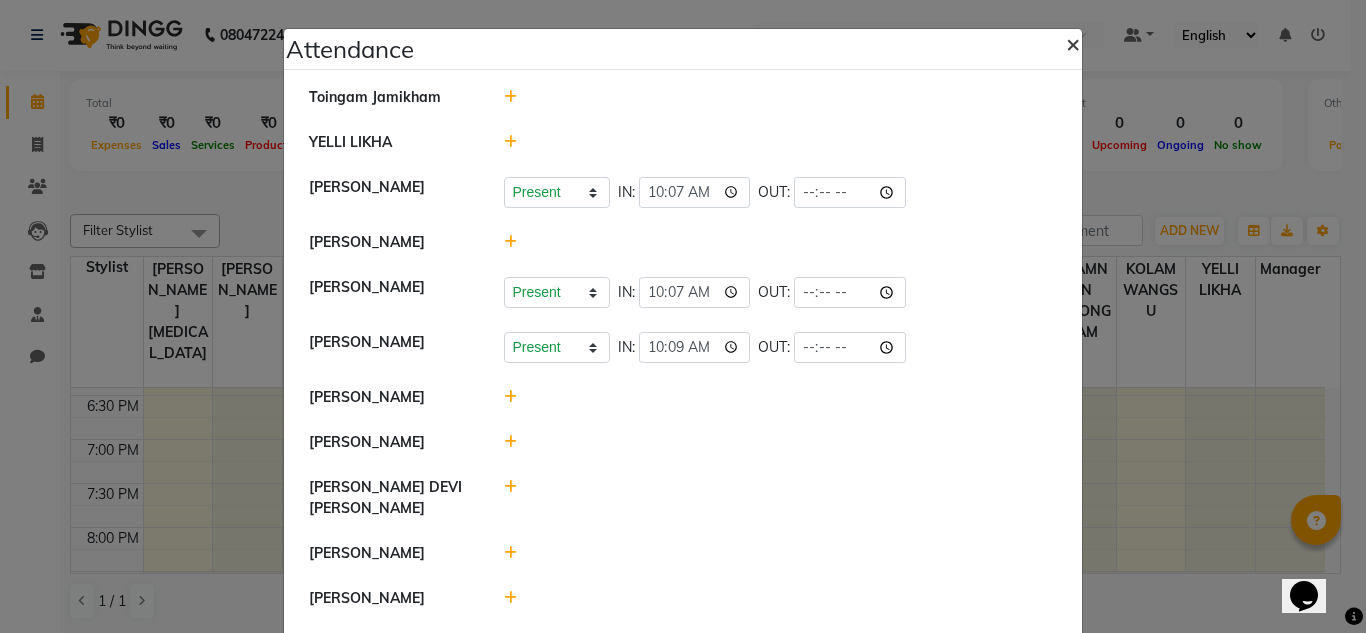 click on "×" 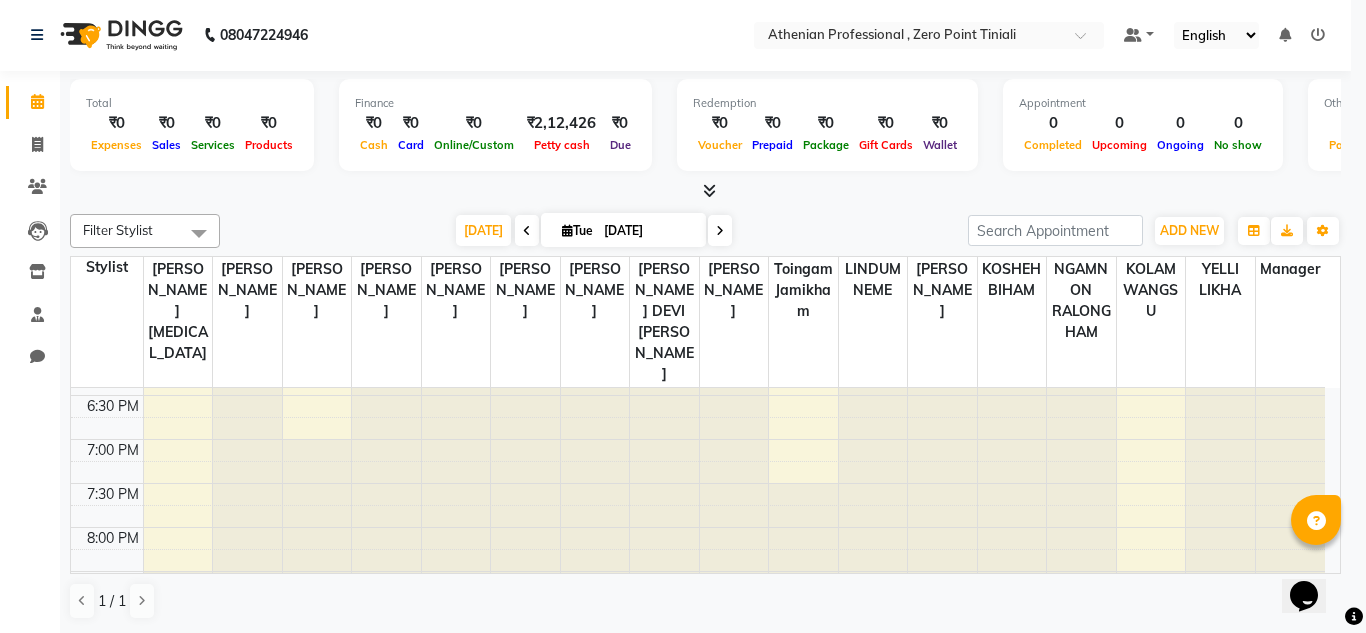 click on "Toingam Jamikham" 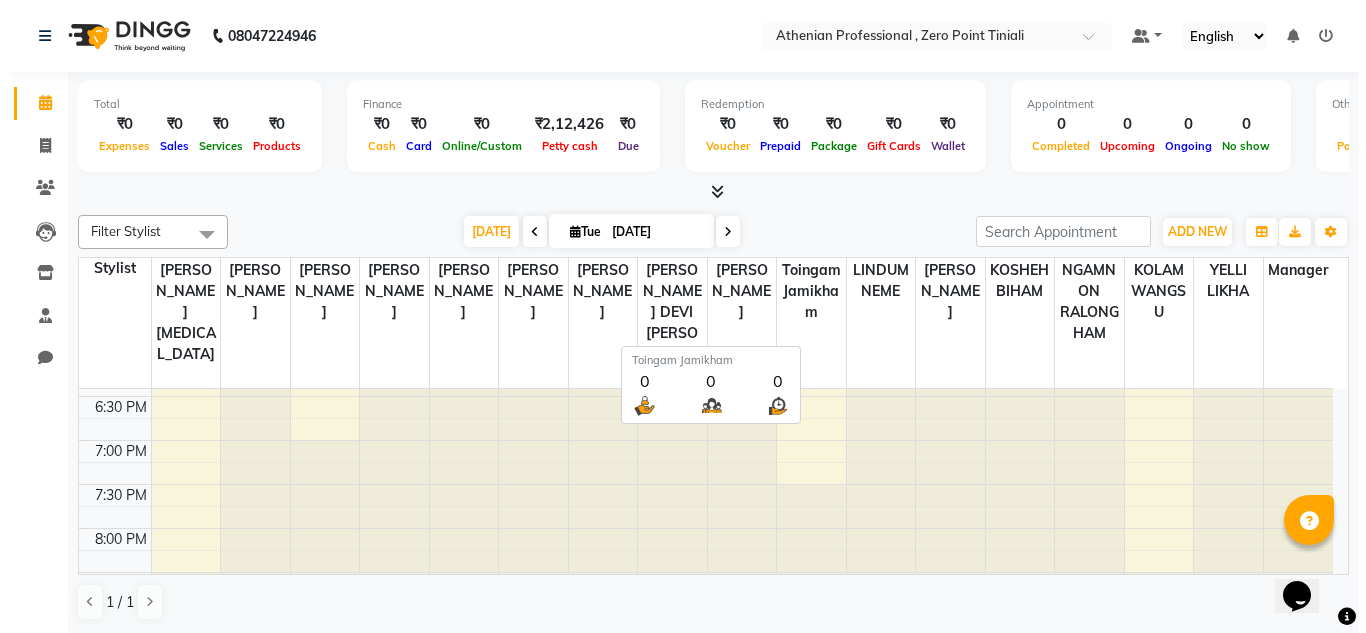scroll, scrollTop: 1, scrollLeft: 0, axis: vertical 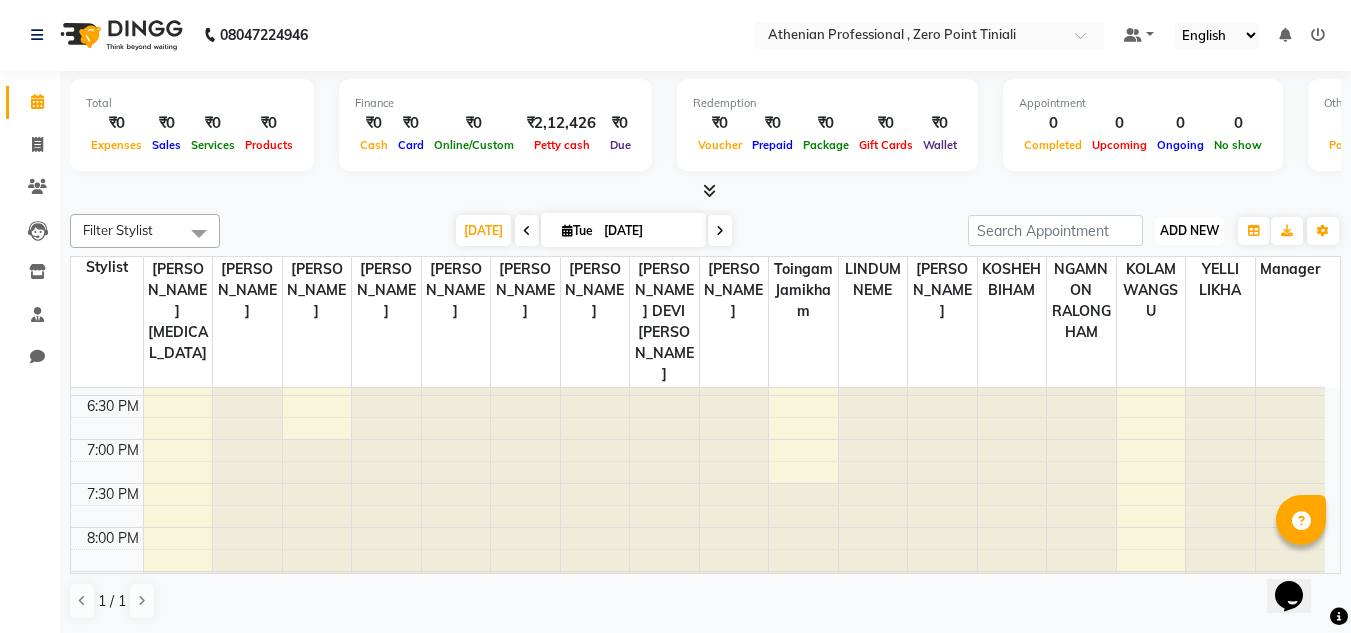 click on "ADD NEW" at bounding box center (1189, 230) 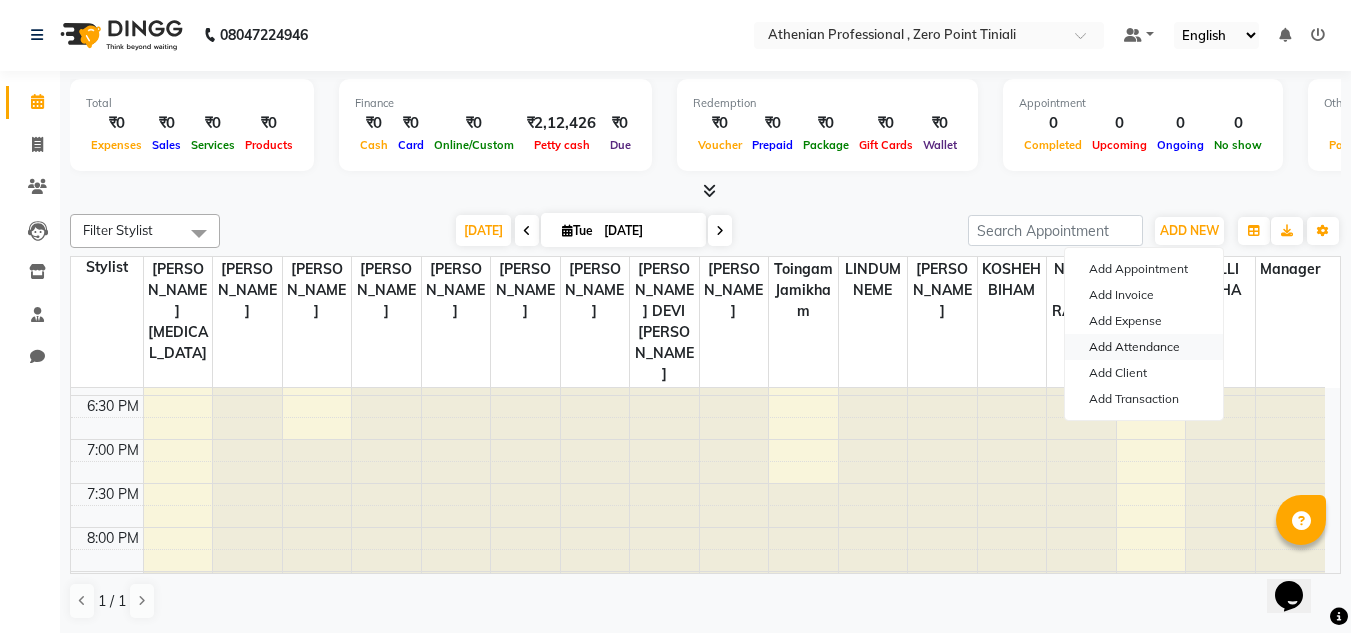 click on "Add Attendance" at bounding box center (1144, 347) 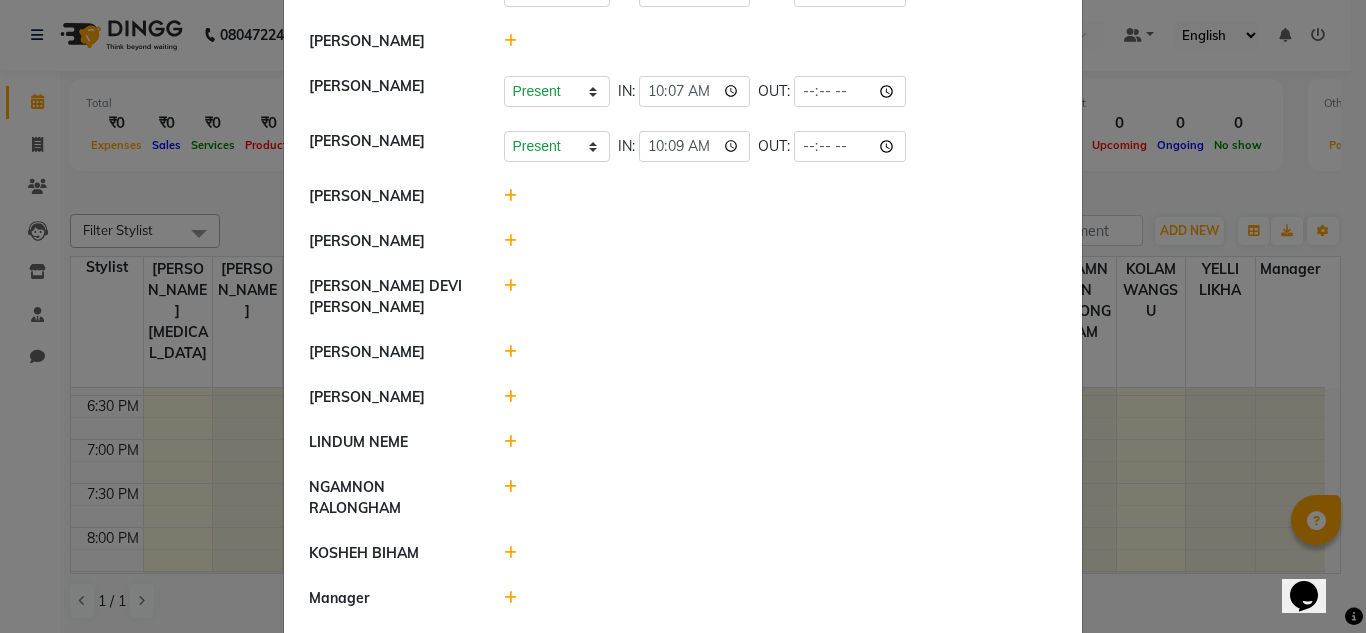 scroll, scrollTop: 213, scrollLeft: 0, axis: vertical 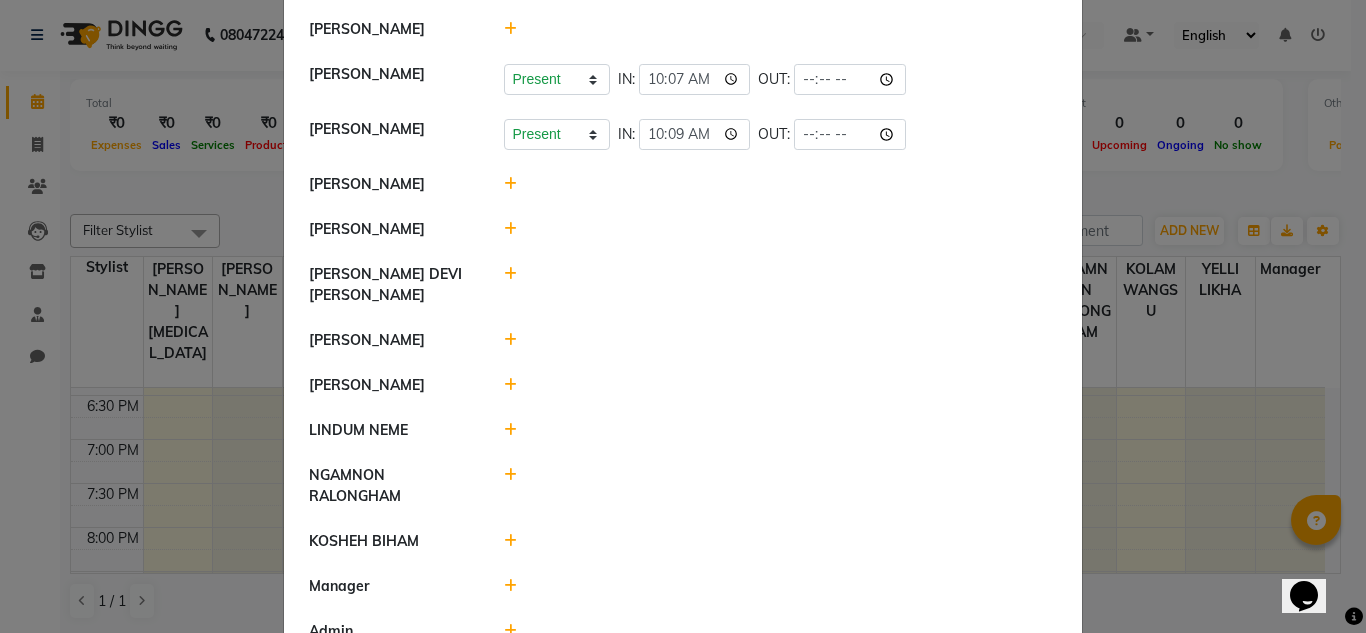 click 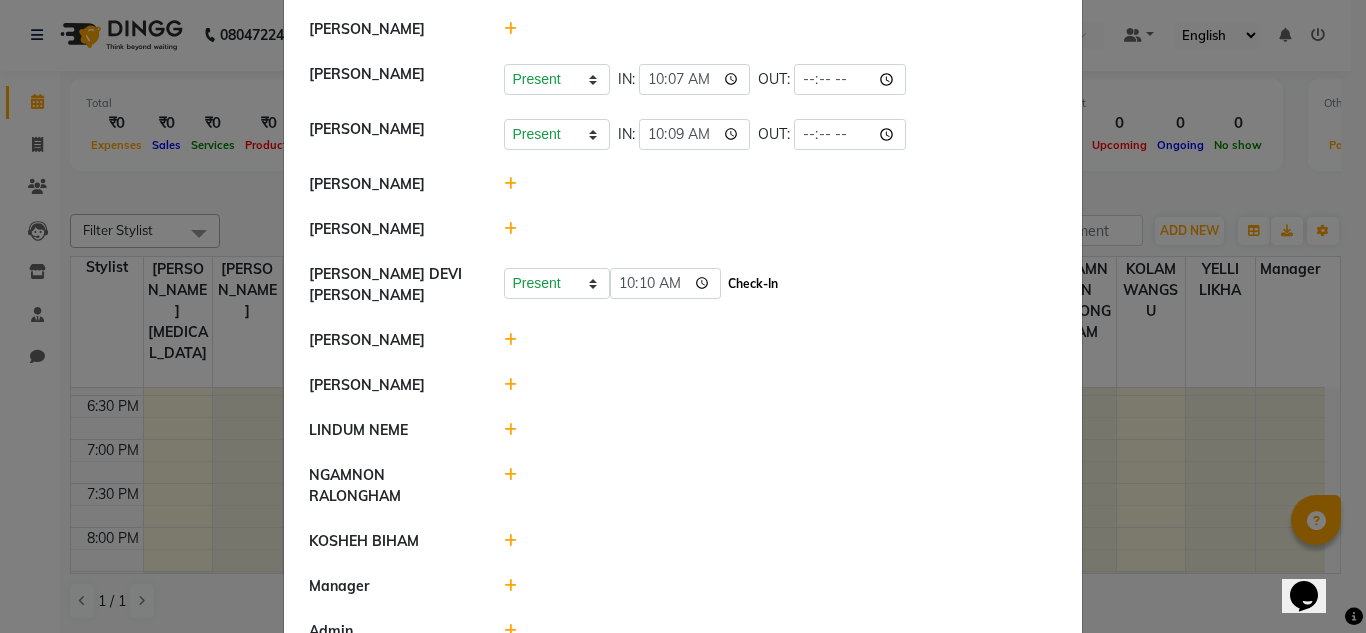 click on "Check-In" 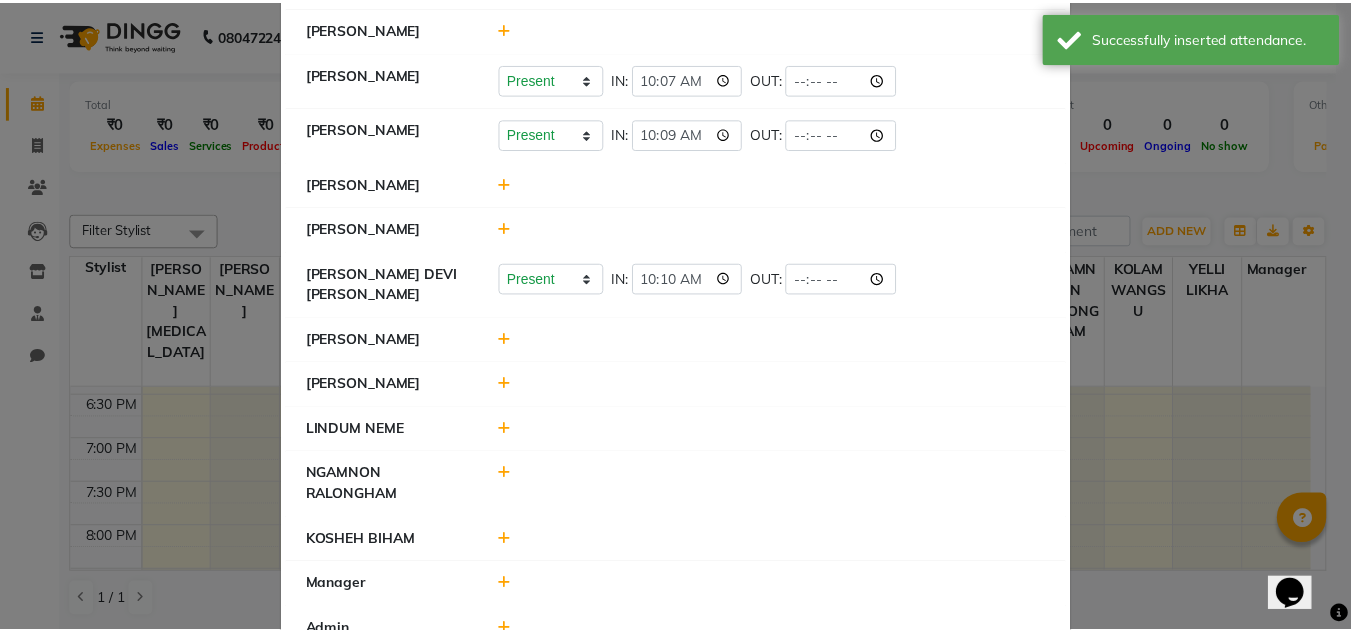 scroll, scrollTop: 0, scrollLeft: 0, axis: both 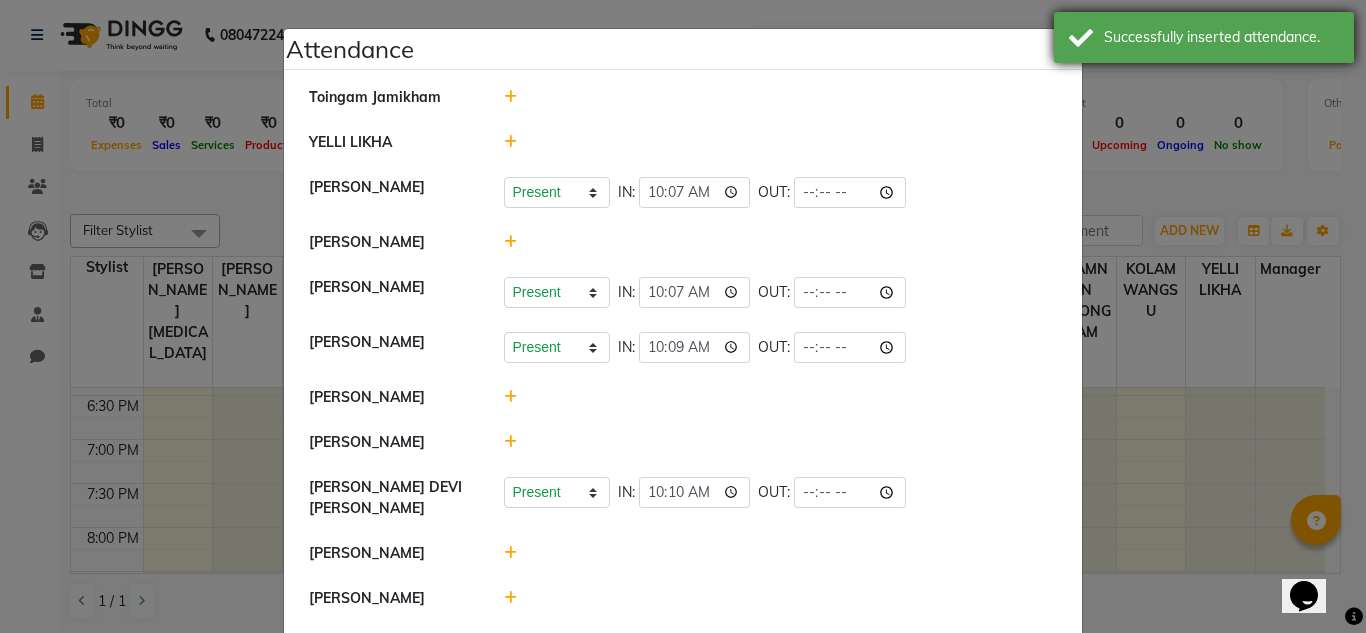 click on "Successfully inserted attendance." at bounding box center [1204, 37] 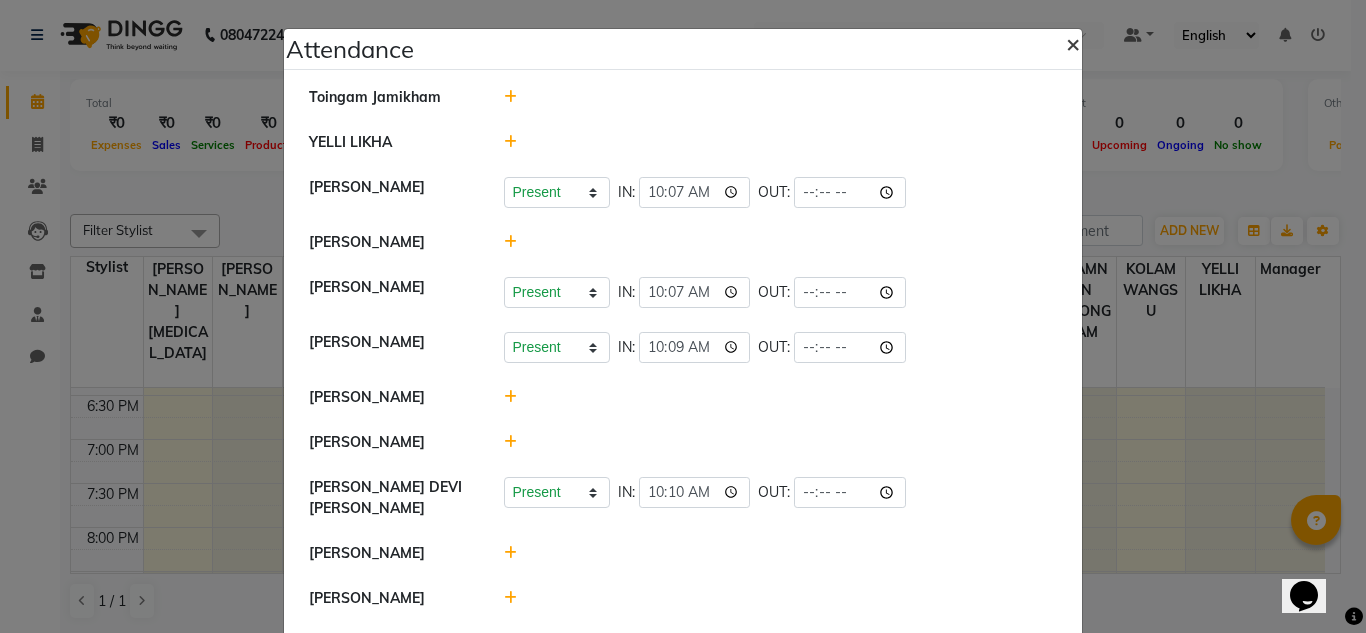 click on "×" 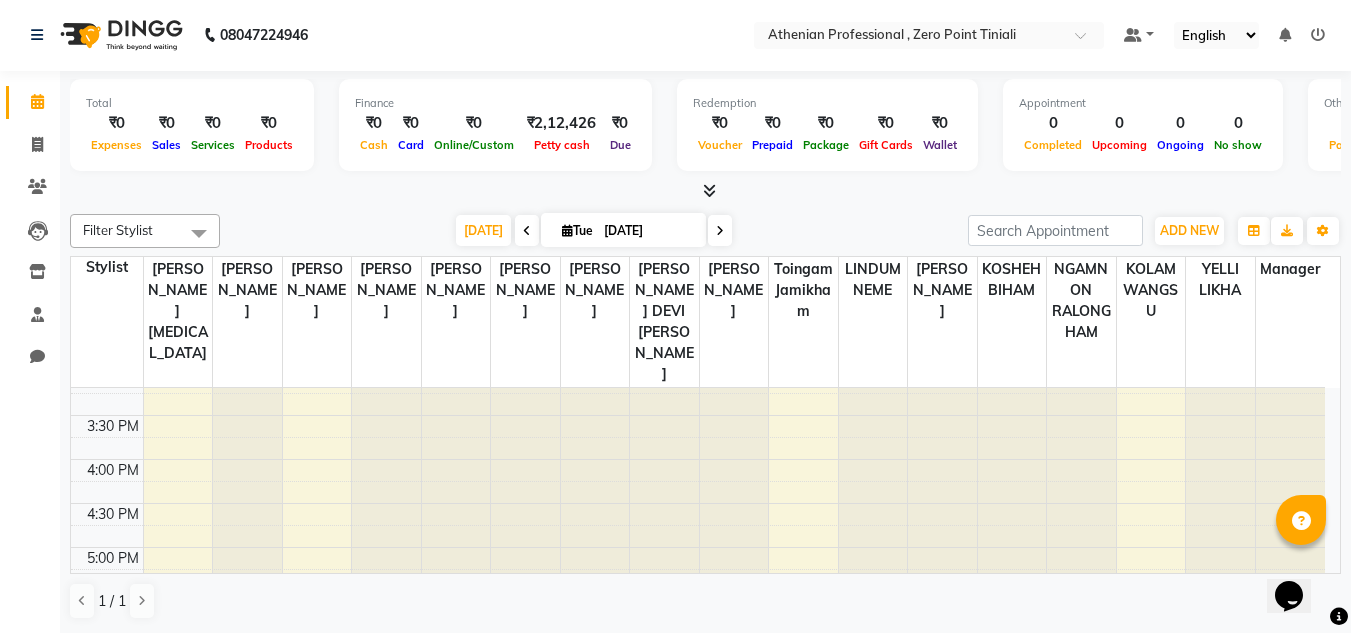 scroll, scrollTop: 0, scrollLeft: 0, axis: both 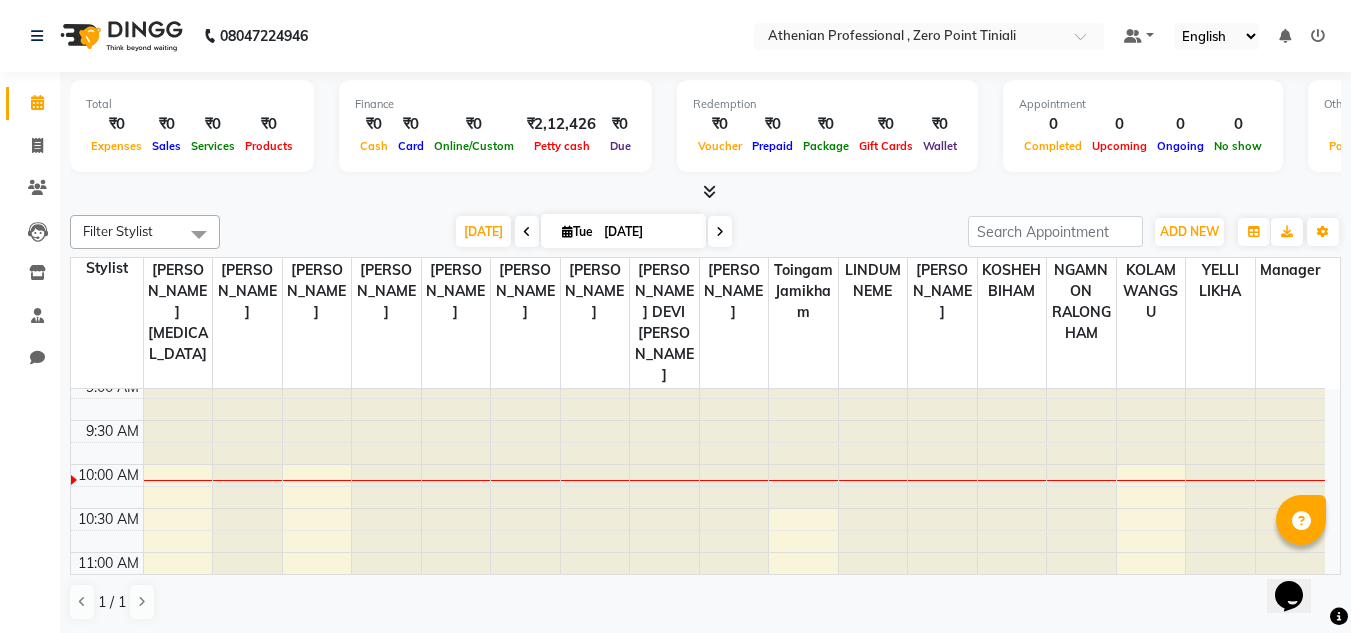 click at bounding box center (386, 904) 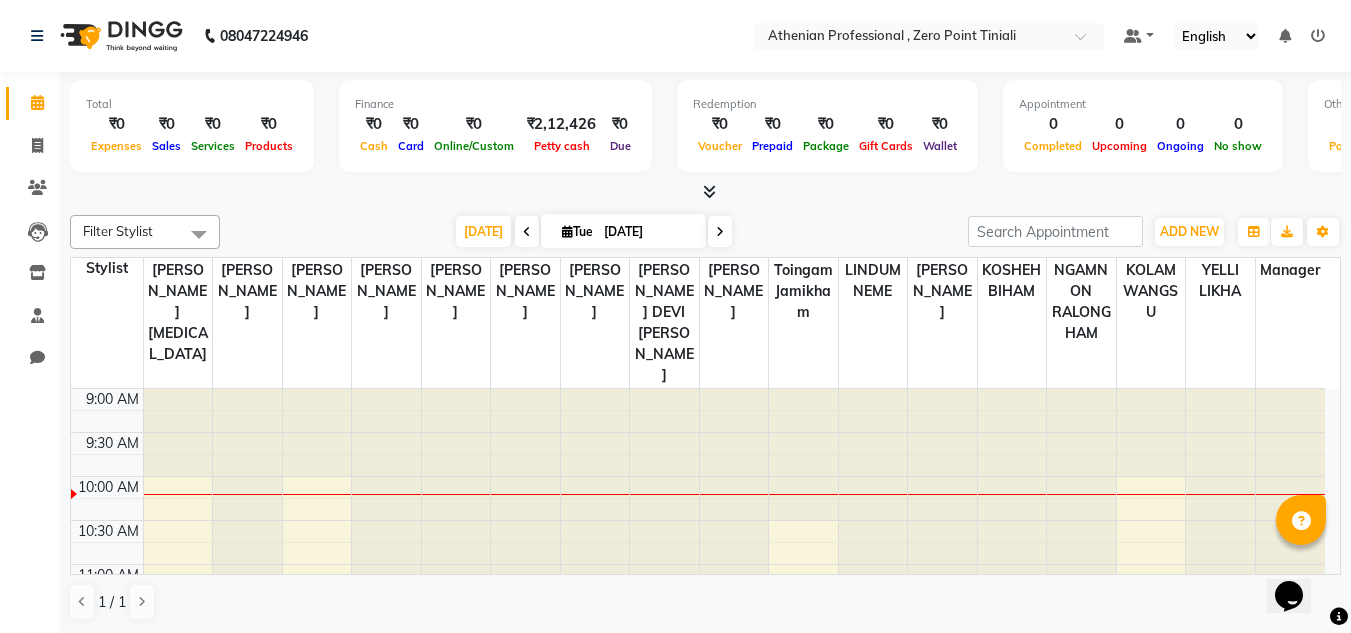 click at bounding box center [386, 916] 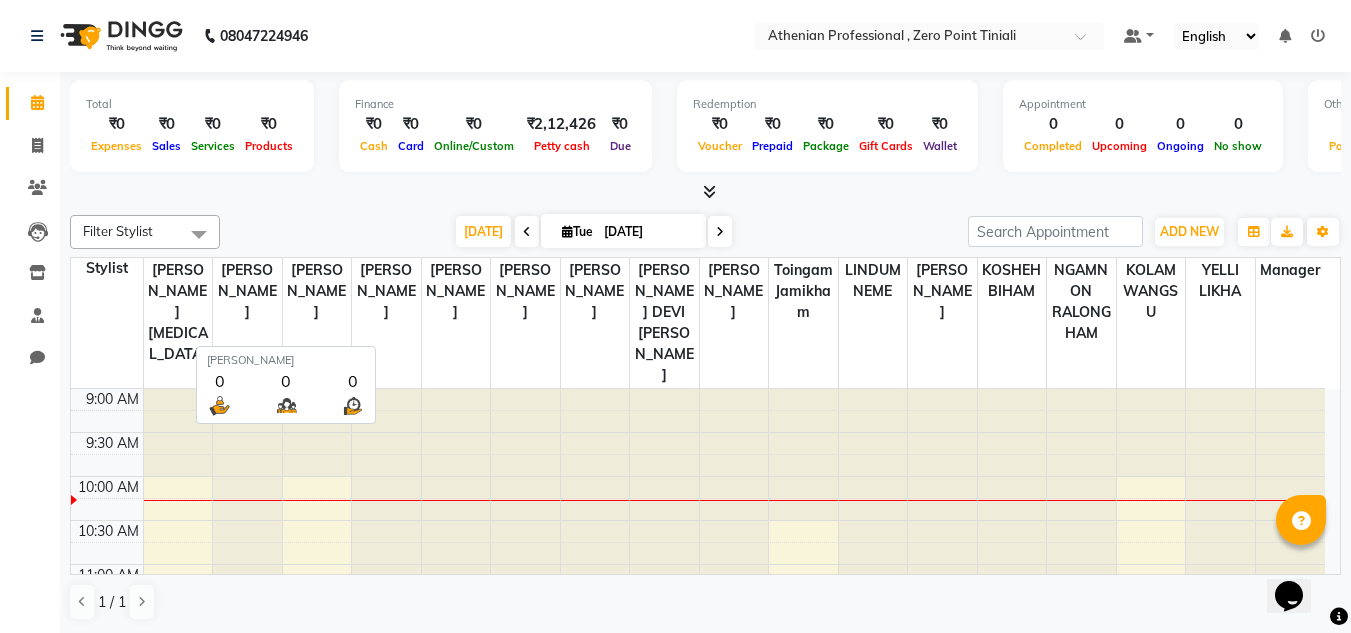 scroll, scrollTop: 1, scrollLeft: 0, axis: vertical 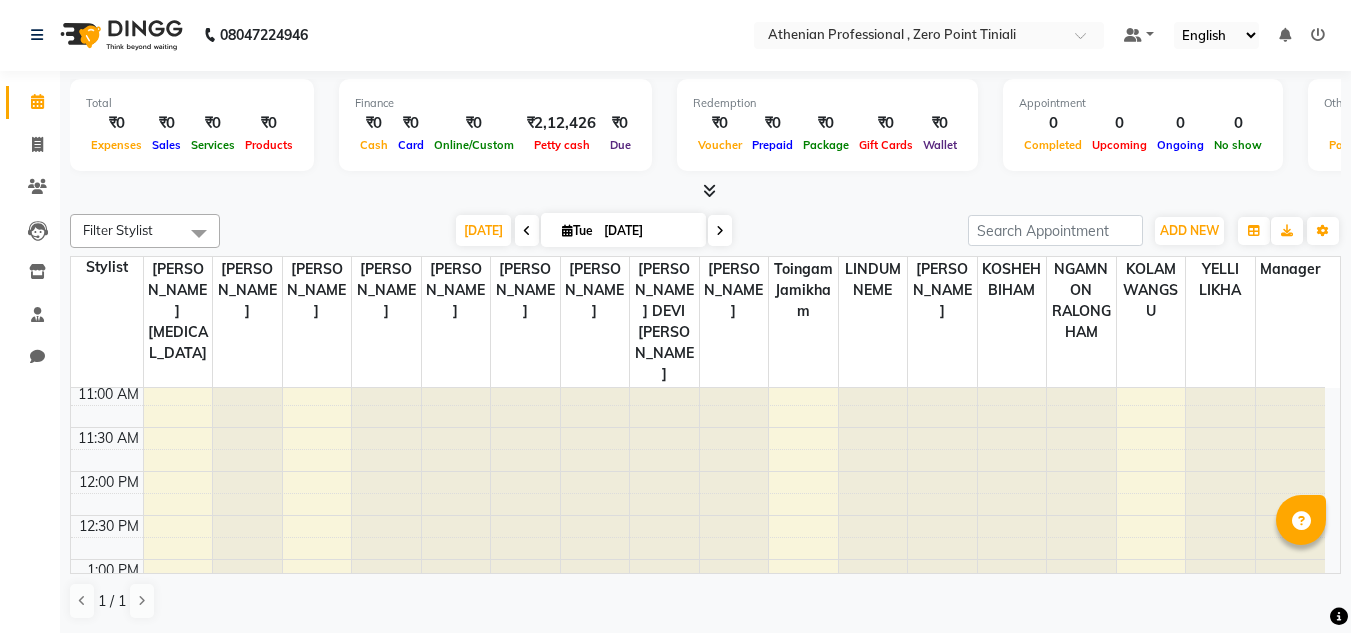 click on "9:00 AM 9:30 AM 10:00 AM 10:30 AM 11:00 AM 11:30 AM 12:00 PM 12:30 PM 1:00 PM 1:30 PM 2:00 PM 2:30 PM 3:00 PM 3:30 PM 4:00 PM 4:30 PM 5:00 PM 5:30 PM 6:00 PM 6:30 PM 7:00 PM 7:30 PM 8:00 PM 8:30 PM" at bounding box center [698, 735] 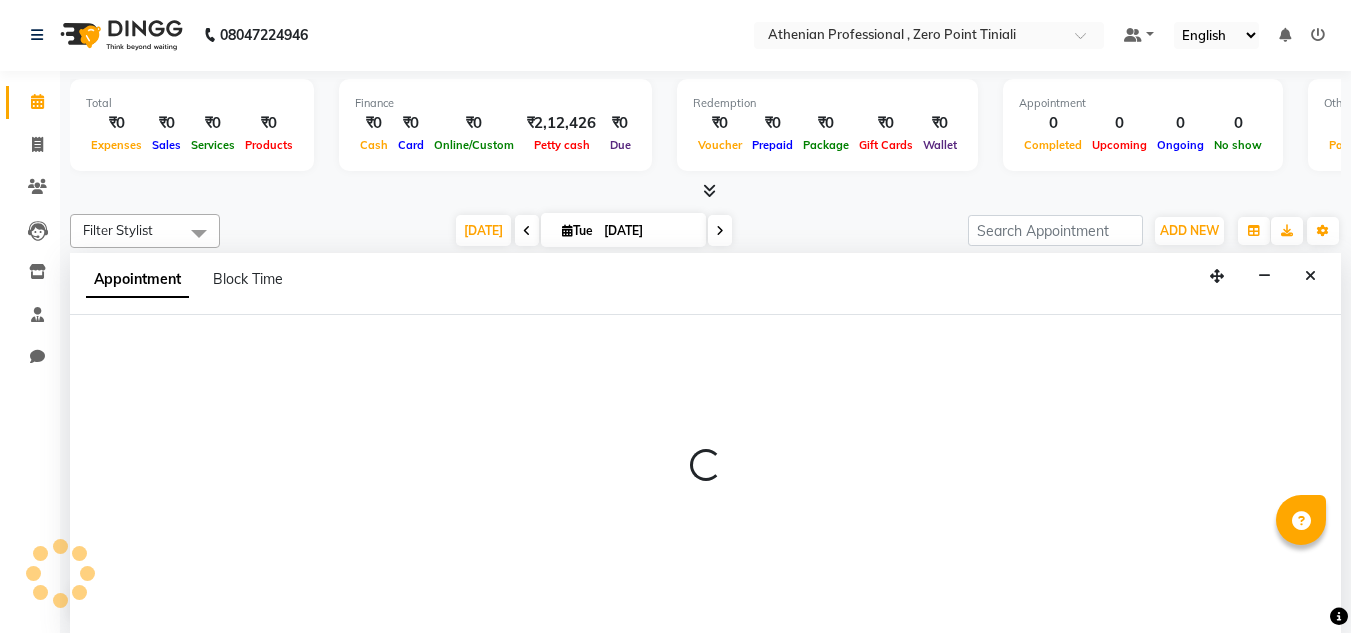 select on "80201" 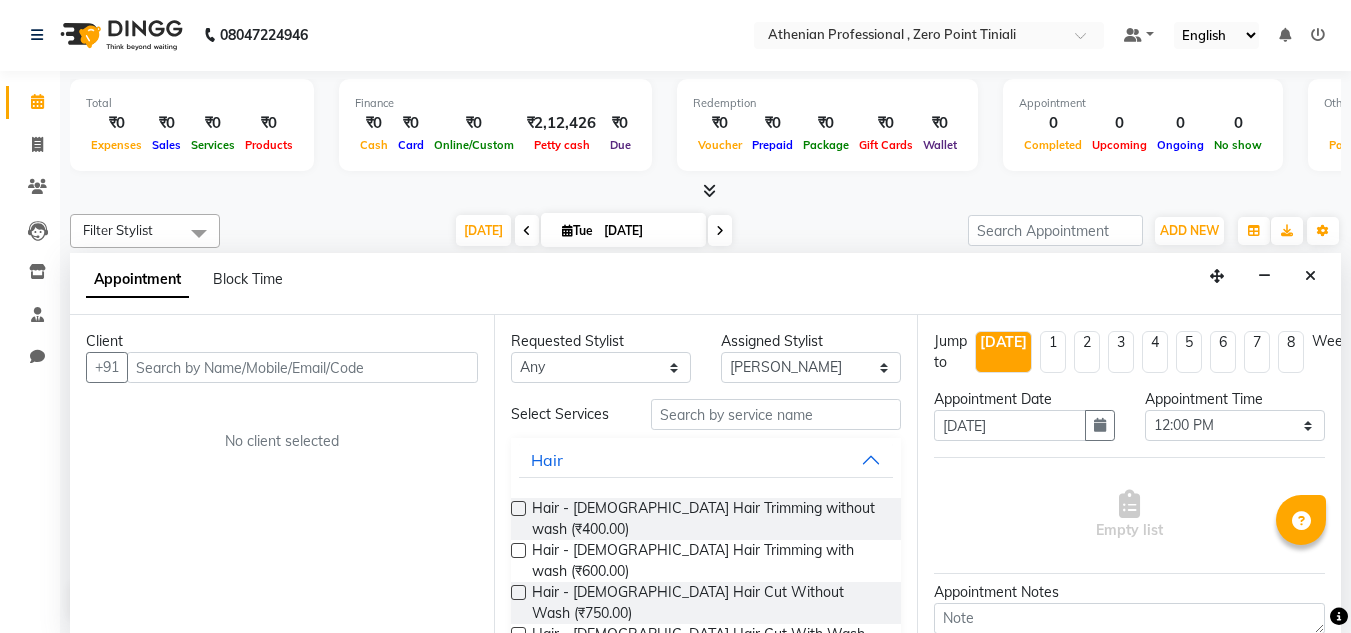 click at bounding box center (302, 367) 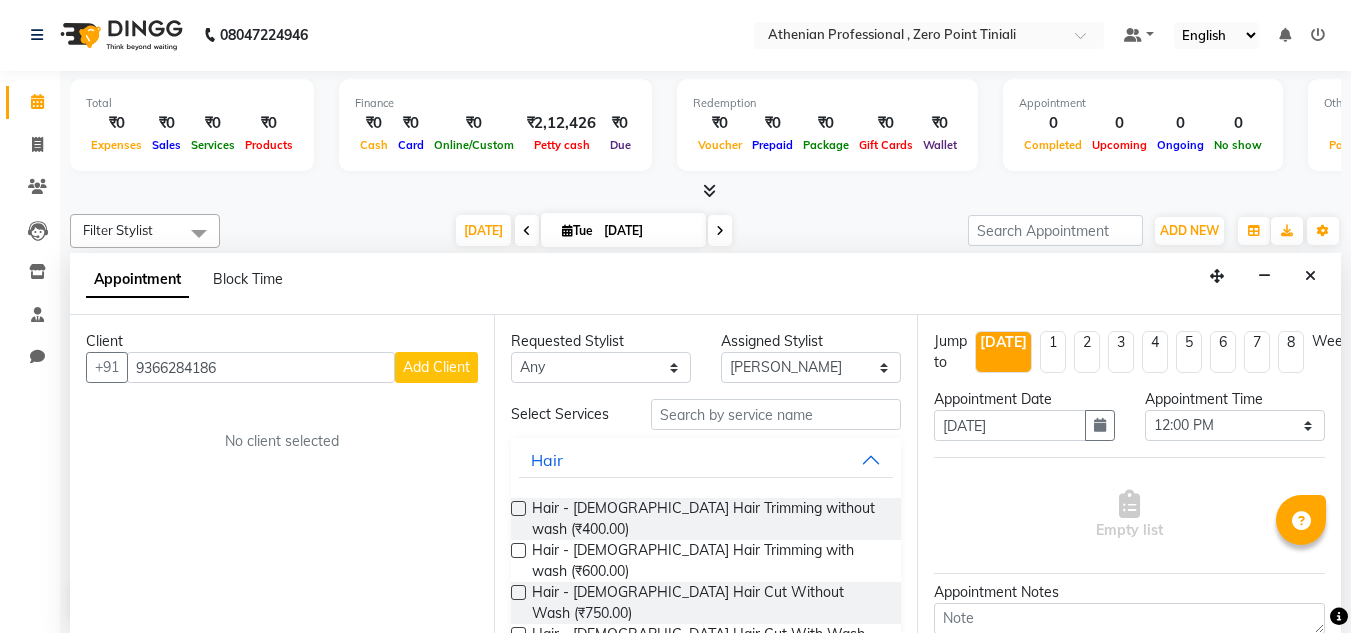 type on "9366284186" 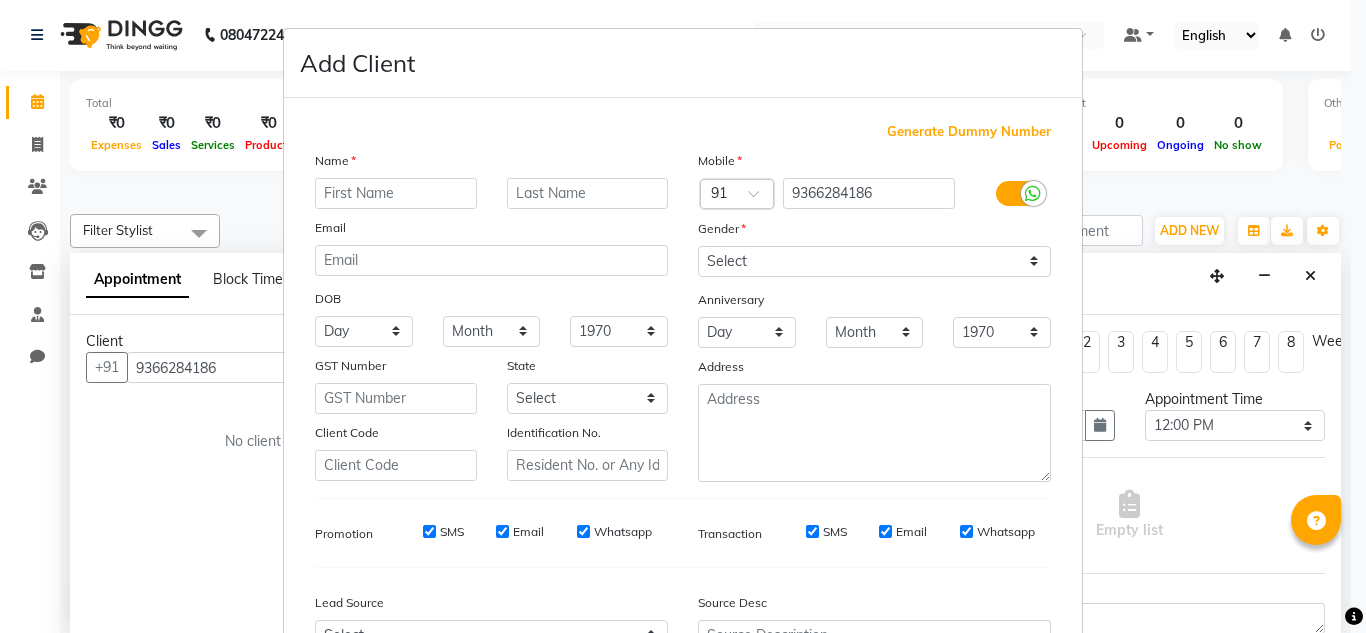 click at bounding box center [396, 193] 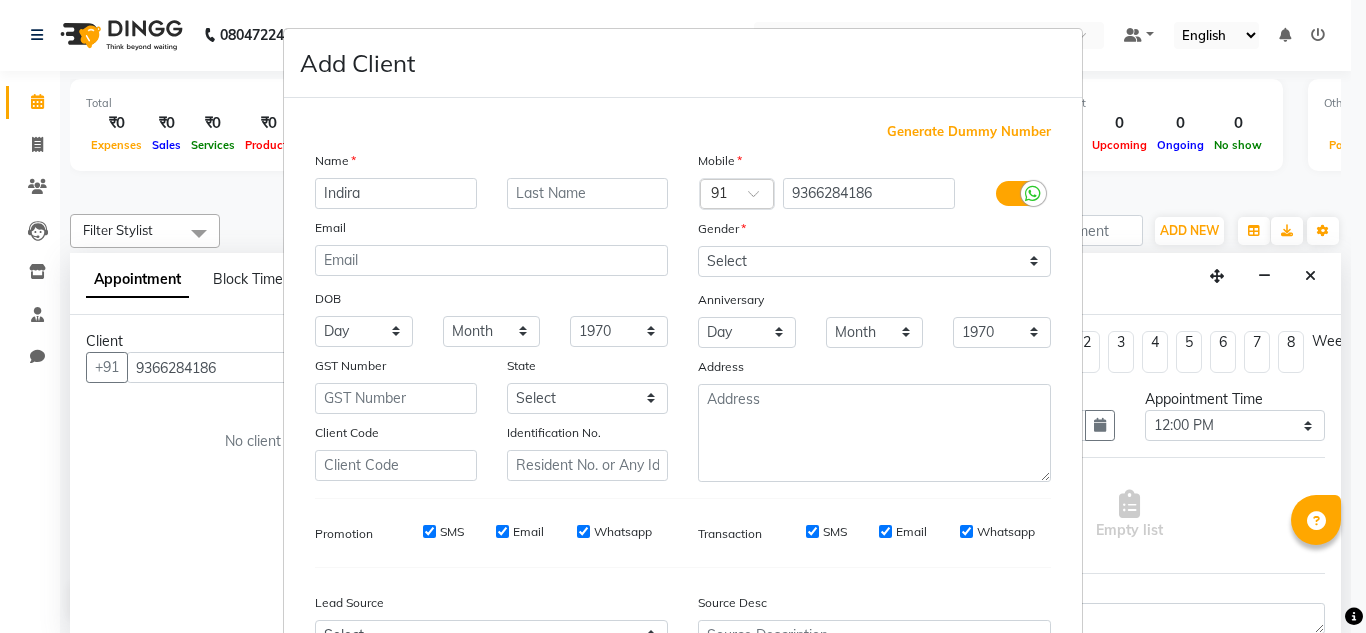 type on "Indira" 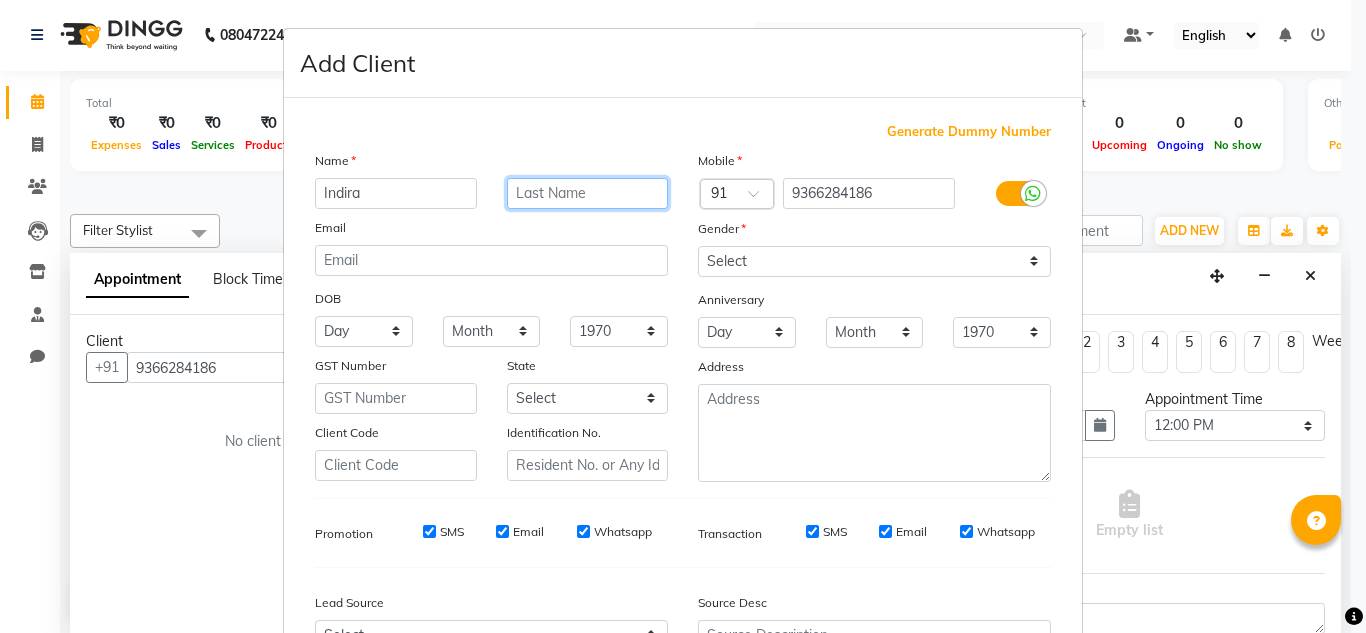 click at bounding box center (588, 193) 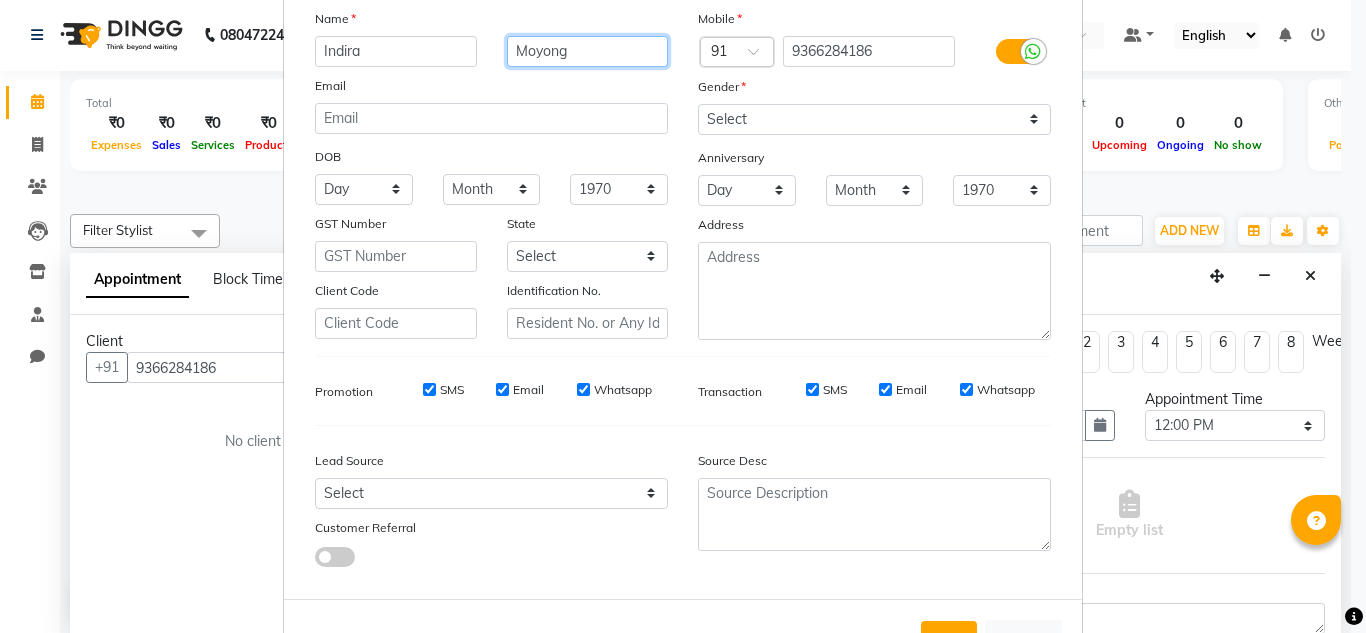 scroll, scrollTop: 216, scrollLeft: 0, axis: vertical 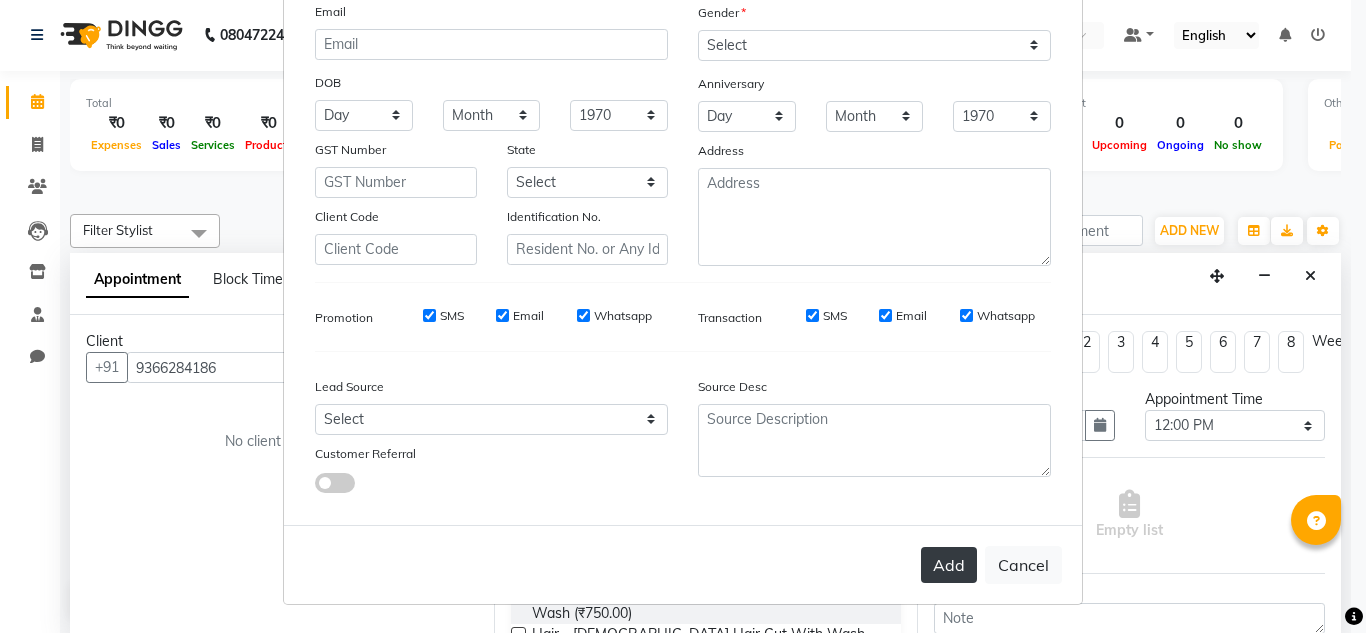 type on "Moyong" 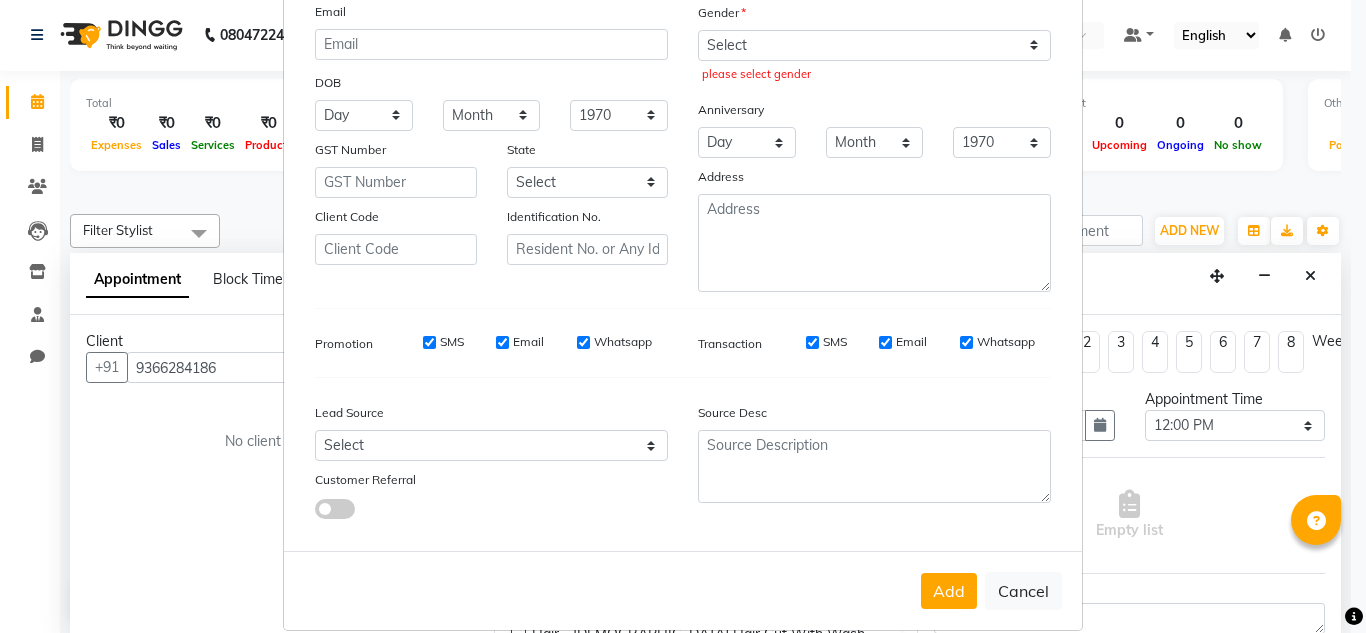 scroll, scrollTop: 242, scrollLeft: 0, axis: vertical 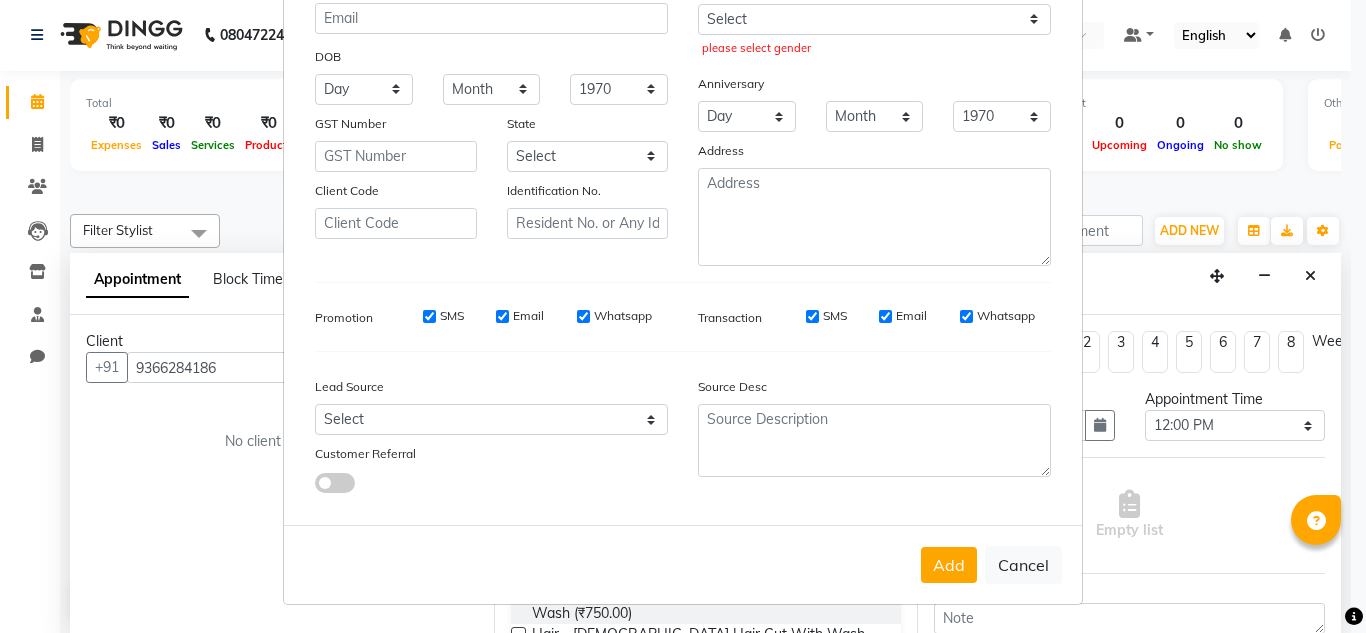 click on "Generate Dummy Number Name [PERSON_NAME] Email DOB Day 01 02 03 04 05 06 07 08 09 10 11 12 13 14 15 16 17 18 19 20 21 22 23 24 25 26 27 28 29 30 31 Month January February March April May June July August September October November [DATE] 1941 1942 1943 1944 1945 1946 1947 1948 1949 1950 1951 1952 1953 1954 1955 1956 1957 1958 1959 1960 1961 1962 1963 1964 1965 1966 1967 1968 1969 1970 1971 1972 1973 1974 1975 1976 1977 1978 1979 1980 1981 1982 1983 1984 1985 1986 1987 1988 1989 1990 1991 1992 1993 1994 1995 1996 1997 1998 1999 2000 2001 2002 2003 2004 2005 2006 2007 2008 2009 2010 2011 2012 2013 2014 2015 2016 2017 2018 2019 2020 2021 2022 2023 2024 GST Number State Select [GEOGRAPHIC_DATA] [GEOGRAPHIC_DATA] [GEOGRAPHIC_DATA] [GEOGRAPHIC_DATA] [GEOGRAPHIC_DATA] [GEOGRAPHIC_DATA] [GEOGRAPHIC_DATA] [GEOGRAPHIC_DATA] [GEOGRAPHIC_DATA] [GEOGRAPHIC_DATA] [GEOGRAPHIC_DATA] [GEOGRAPHIC_DATA] [GEOGRAPHIC_DATA] [GEOGRAPHIC_DATA] [GEOGRAPHIC_DATA] [GEOGRAPHIC_DATA] [GEOGRAPHIC_DATA] [GEOGRAPHIC_DATA] [GEOGRAPHIC_DATA] [GEOGRAPHIC_DATA] [GEOGRAPHIC_DATA] [GEOGRAPHIC_DATA] [GEOGRAPHIC_DATA] [GEOGRAPHIC_DATA] [GEOGRAPHIC_DATA] [GEOGRAPHIC_DATA] [GEOGRAPHIC_DATA] [GEOGRAPHIC_DATA] [GEOGRAPHIC_DATA] ×" at bounding box center (683, 194) 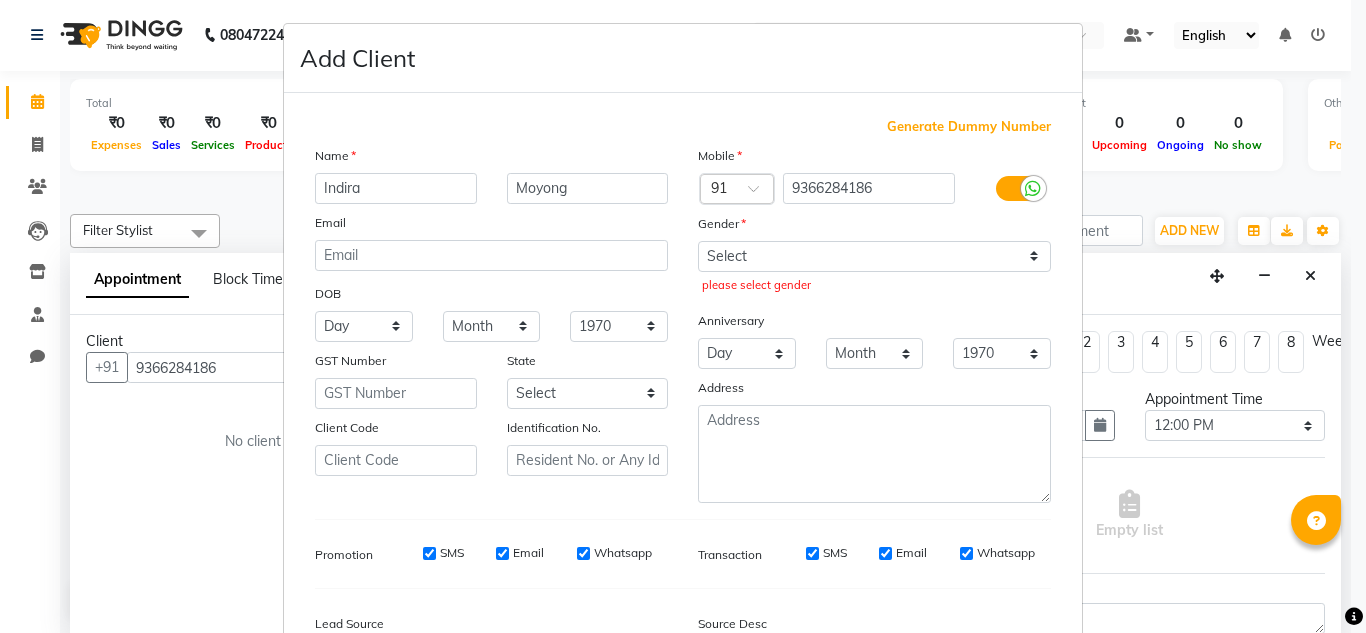 scroll, scrollTop: 0, scrollLeft: 0, axis: both 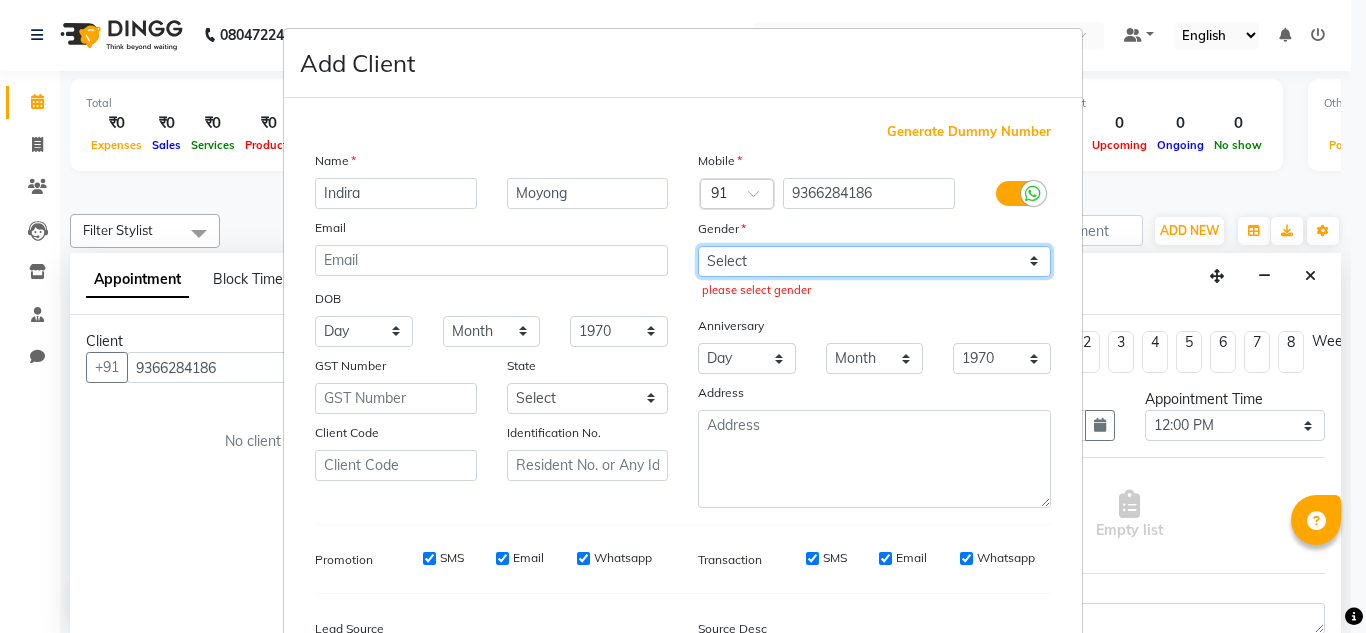 click on "Select [DEMOGRAPHIC_DATA] [DEMOGRAPHIC_DATA] Other Prefer Not To Say" at bounding box center (874, 261) 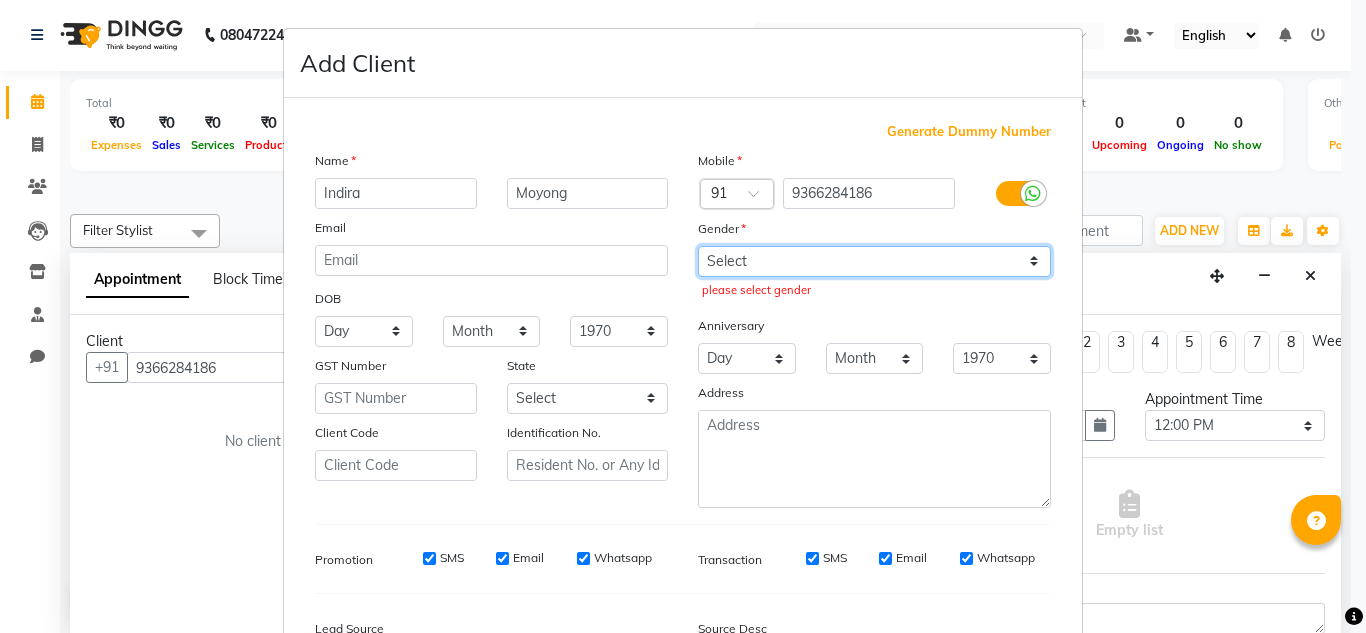 select on "[DEMOGRAPHIC_DATA]" 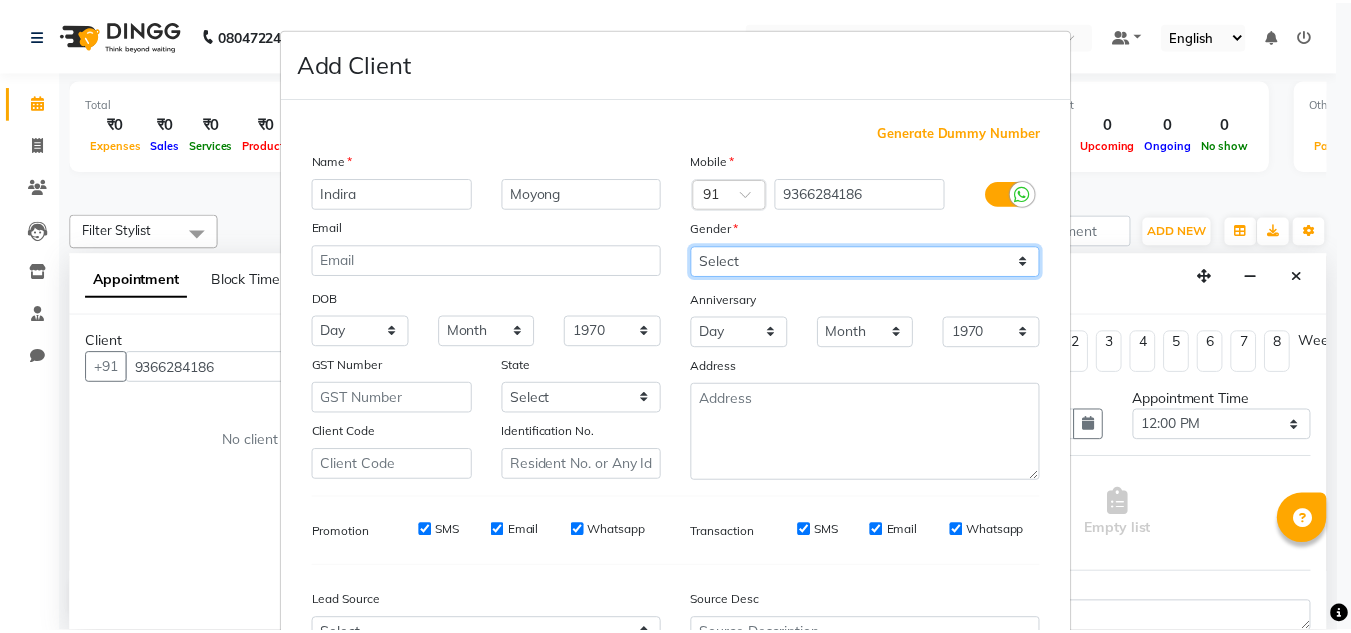 scroll, scrollTop: 216, scrollLeft: 0, axis: vertical 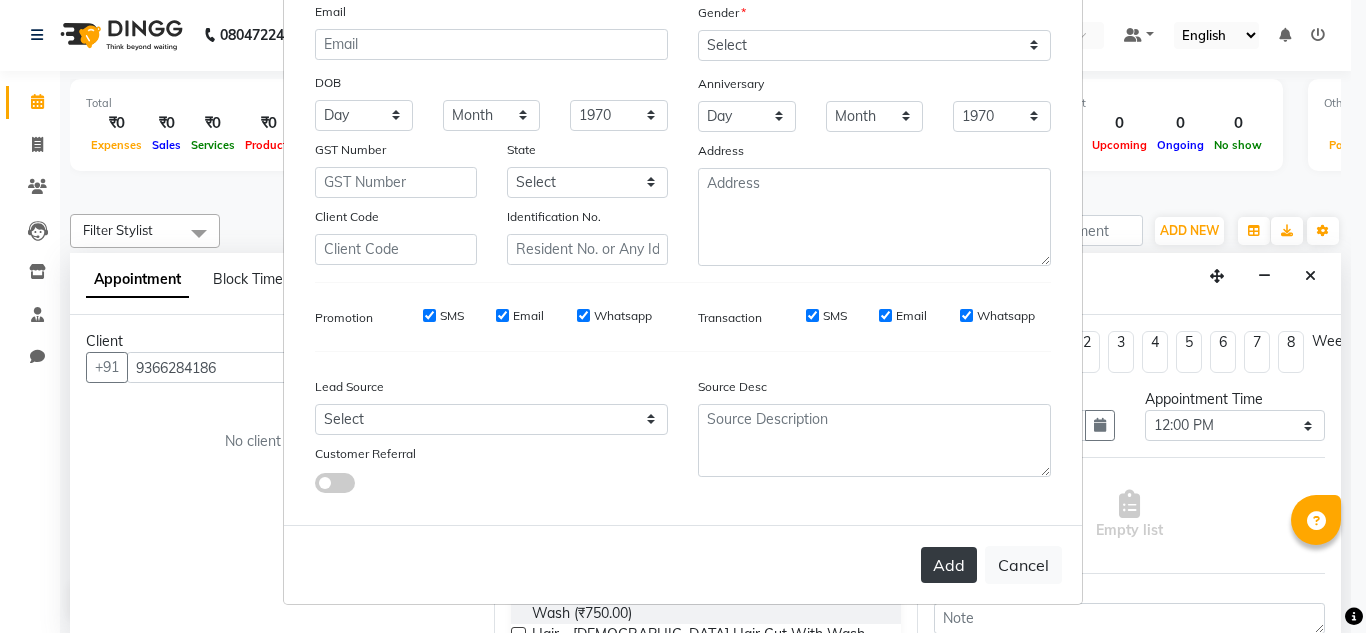 click on "Add" at bounding box center (949, 565) 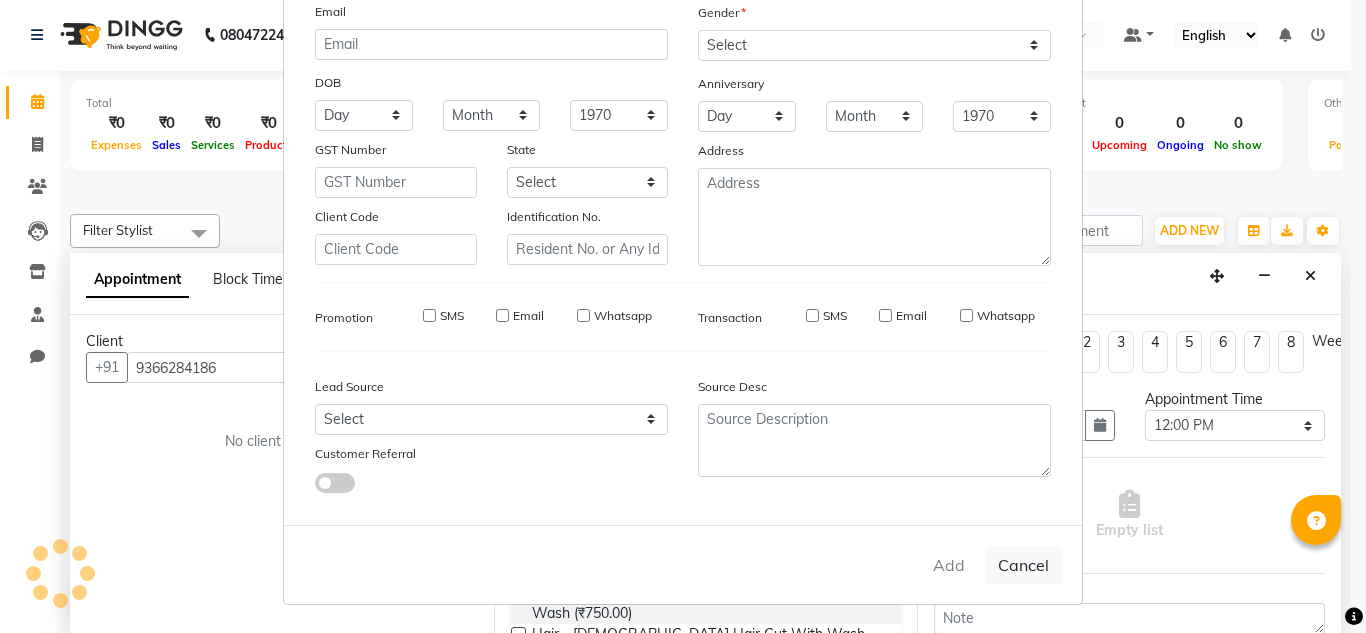 type 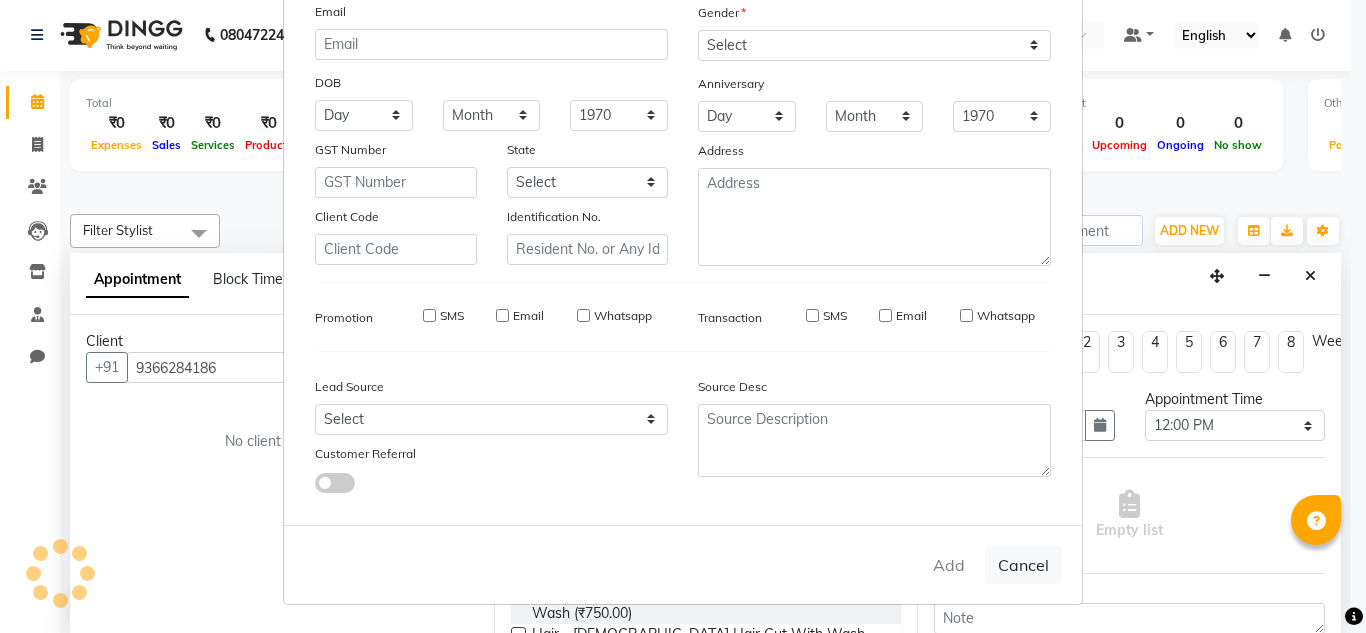 select 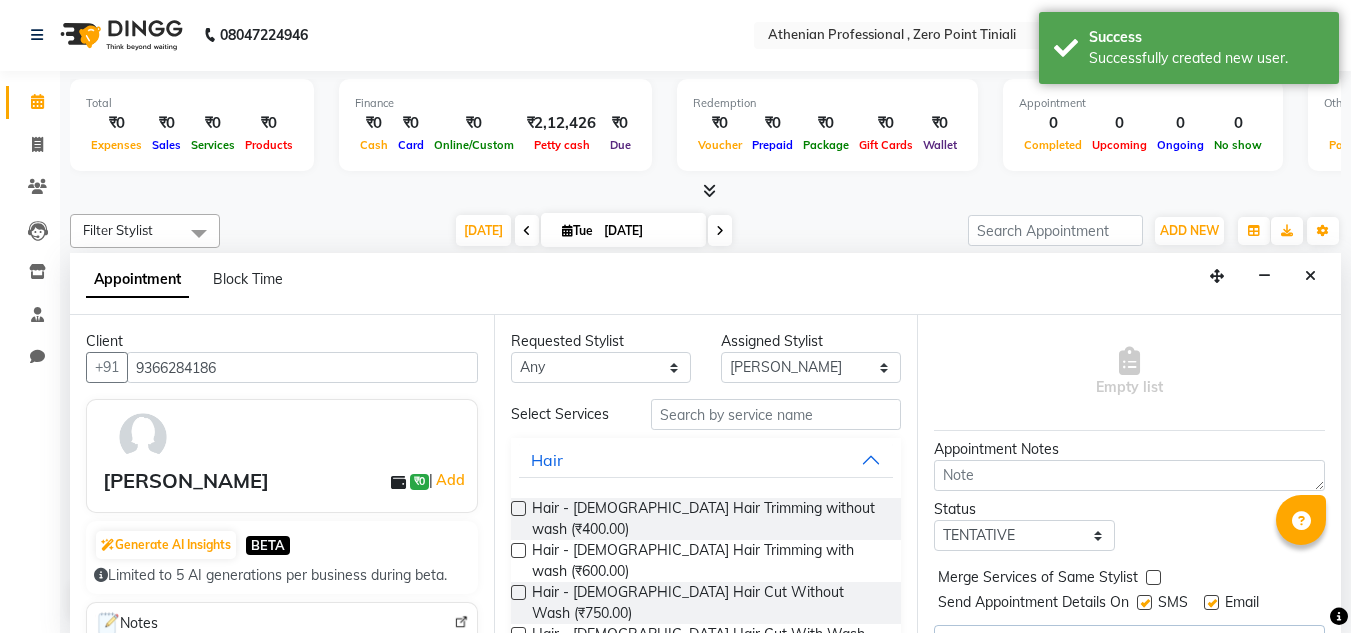 scroll, scrollTop: 144, scrollLeft: 0, axis: vertical 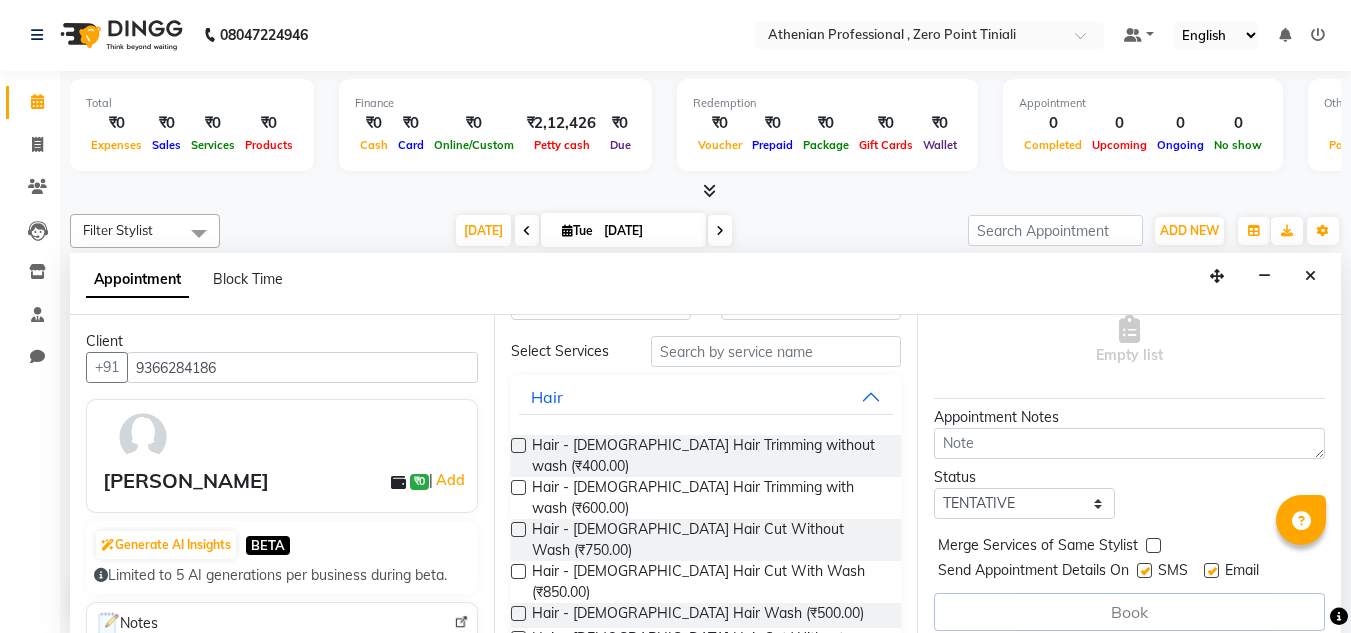 click on "Status" at bounding box center [1024, 477] 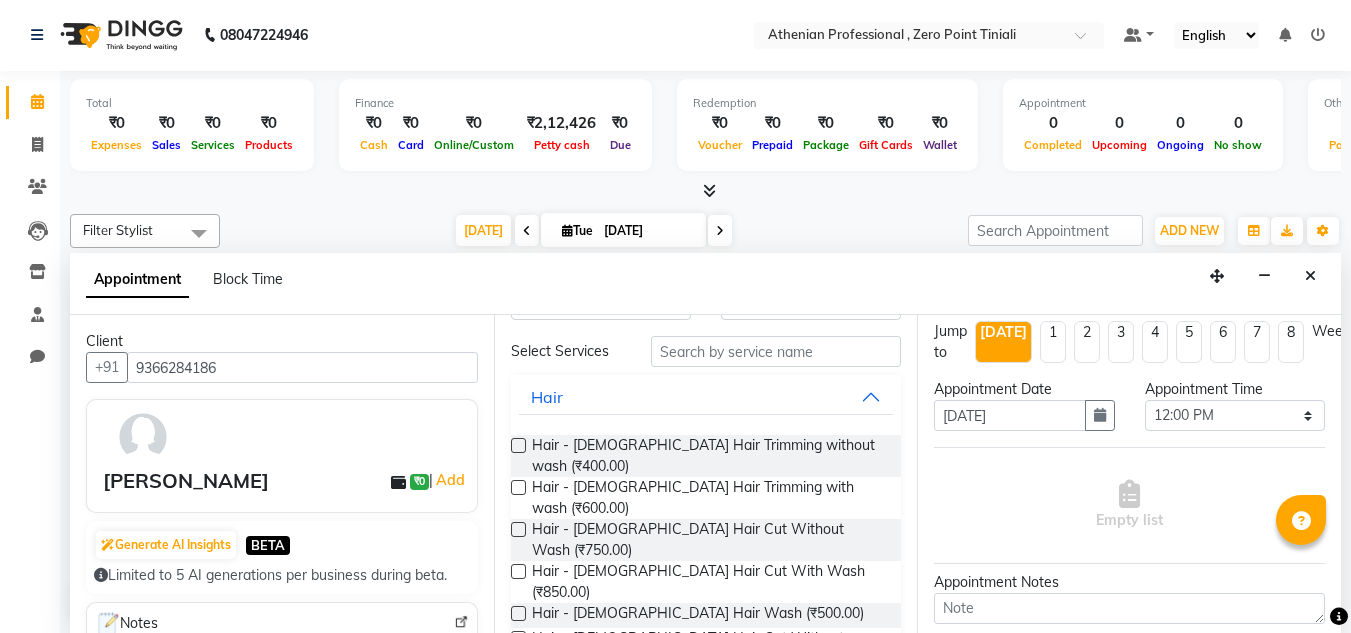 scroll, scrollTop: 0, scrollLeft: 0, axis: both 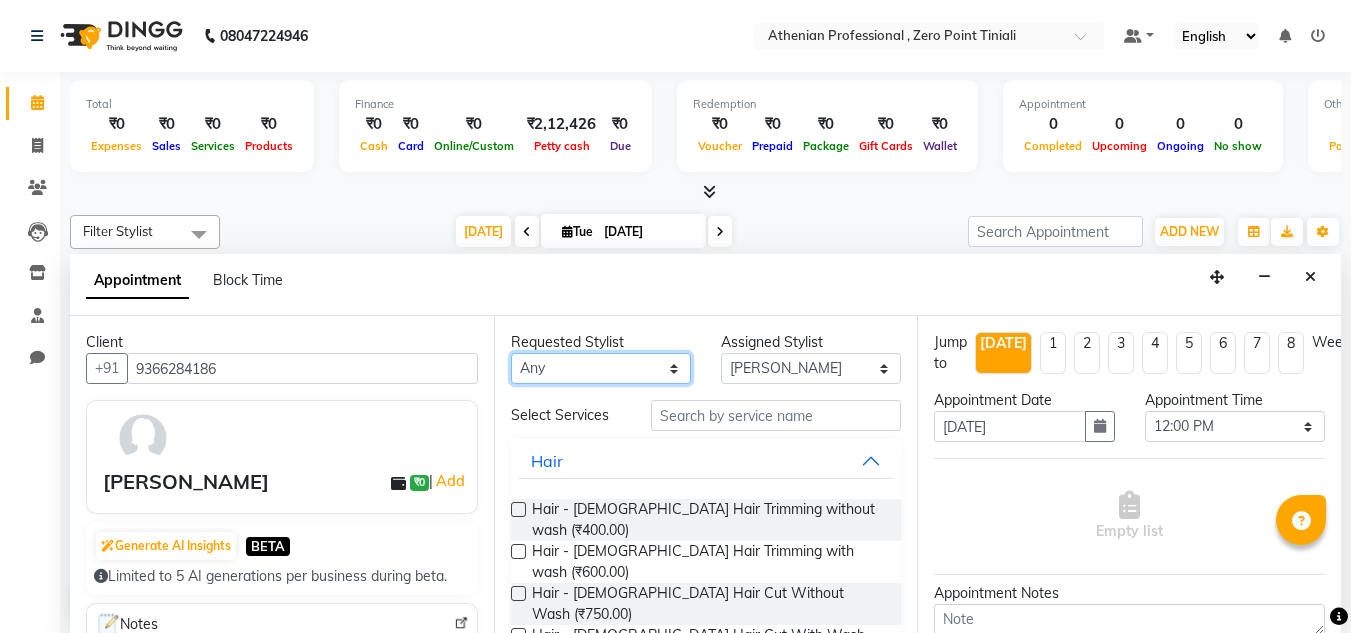 click on "Any [PERSON_NAME][MEDICAL_DATA] [PERSON_NAME] KOLAM [PERSON_NAME] BIHAM LINDUM NEME MAHINDRA [PERSON_NAME] Manager [PERSON_NAME] MINUKA [PERSON_NAME] NGAMNON RALONGHAM [PERSON_NAME] [PERSON_NAME] SUMI [PERSON_NAME] DEVI [PERSON_NAME] TAMCHI YAMA Toingam Jamikham YELLI LIKHA" at bounding box center (601, 368) 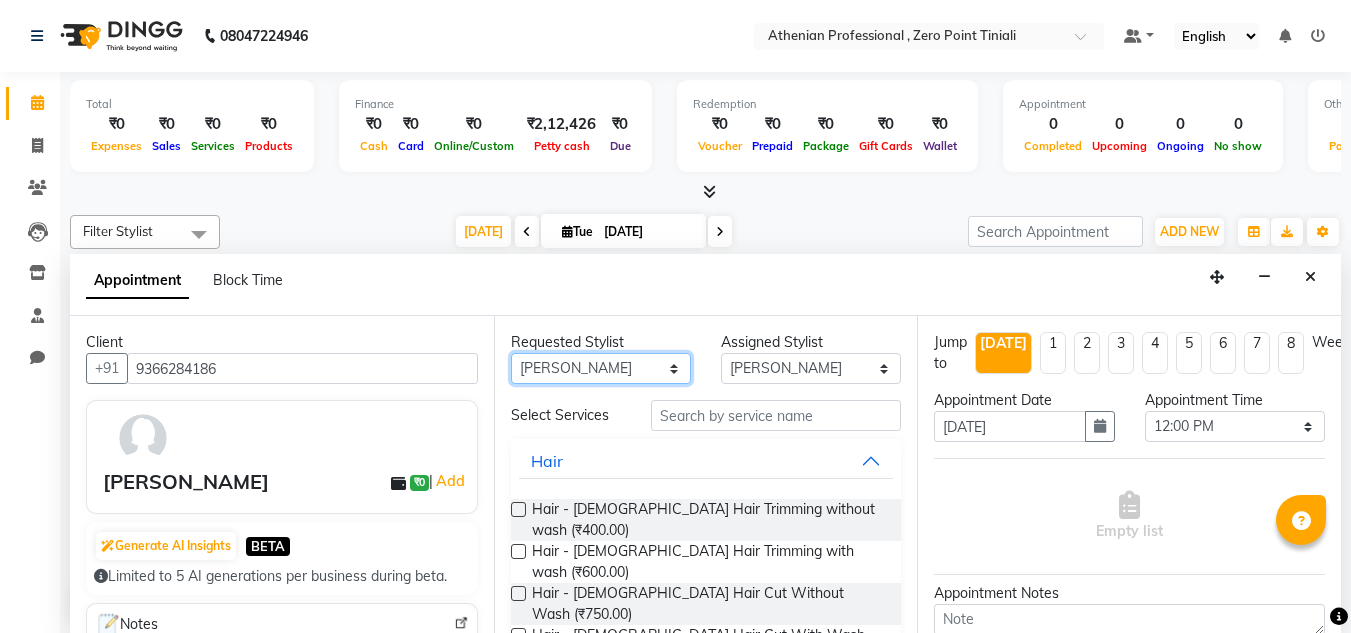 click on "Any [PERSON_NAME][MEDICAL_DATA] [PERSON_NAME] KOLAM [PERSON_NAME] BIHAM LINDUM NEME MAHINDRA [PERSON_NAME] Manager [PERSON_NAME] MINUKA [PERSON_NAME] NGAMNON RALONGHAM [PERSON_NAME] [PERSON_NAME] SUMI [PERSON_NAME] DEVI [PERSON_NAME] TAMCHI YAMA Toingam Jamikham YELLI LIKHA" at bounding box center [601, 368] 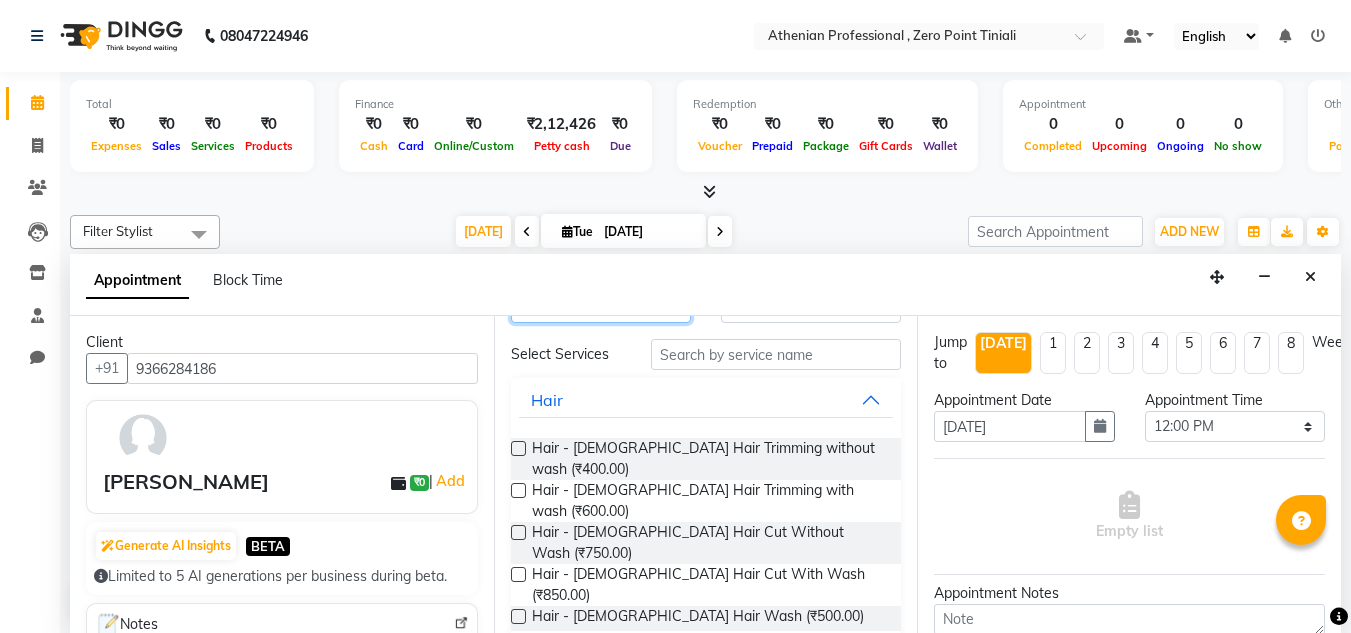 scroll, scrollTop: 60, scrollLeft: 0, axis: vertical 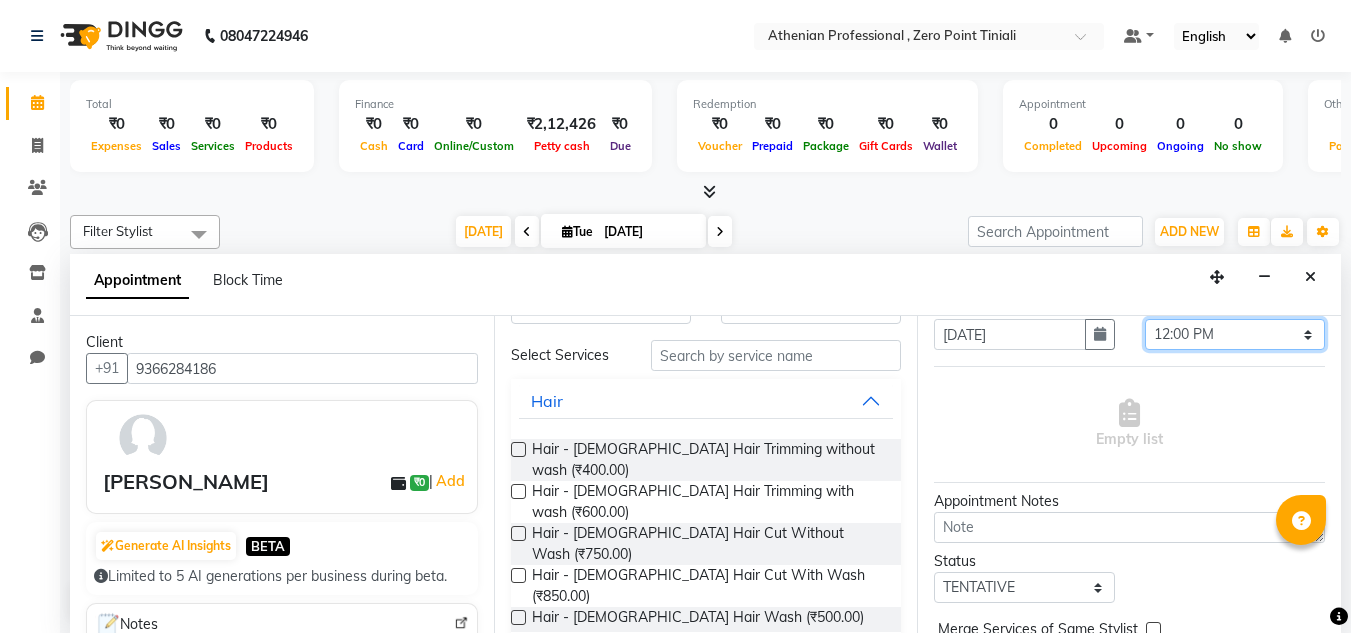 click on "Select 10:00 AM 10:15 AM 10:30 AM 10:45 AM 11:00 AM 11:15 AM 11:30 AM 11:45 AM 12:00 PM 12:15 PM 12:30 PM 12:45 PM 01:00 PM 01:15 PM 01:30 PM 01:45 PM 02:00 PM 02:15 PM 02:30 PM 02:45 PM 03:00 PM 03:15 PM 03:30 PM 03:45 PM 04:00 PM 04:15 PM 04:30 PM 04:45 PM 05:00 PM 05:15 PM 05:30 PM 05:45 PM 06:00 PM 06:15 PM 06:30 PM 06:45 PM 07:00 PM 07:15 PM 07:30 PM 07:45 PM 08:00 PM 08:15 PM 08:30 PM" at bounding box center (1235, 334) 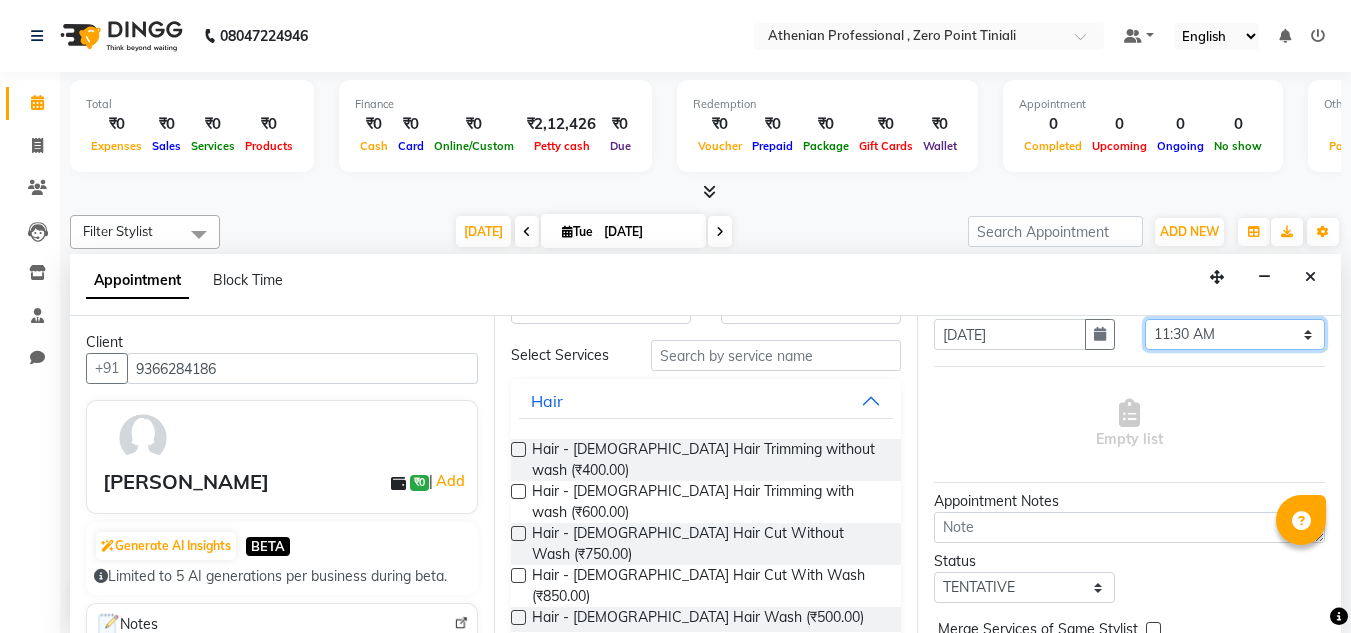 click on "Select 10:00 AM 10:15 AM 10:30 AM 10:45 AM 11:00 AM 11:15 AM 11:30 AM 11:45 AM 12:00 PM 12:15 PM 12:30 PM 12:45 PM 01:00 PM 01:15 PM 01:30 PM 01:45 PM 02:00 PM 02:15 PM 02:30 PM 02:45 PM 03:00 PM 03:15 PM 03:30 PM 03:45 PM 04:00 PM 04:15 PM 04:30 PM 04:45 PM 05:00 PM 05:15 PM 05:30 PM 05:45 PM 06:00 PM 06:15 PM 06:30 PM 06:45 PM 07:00 PM 07:15 PM 07:30 PM 07:45 PM 08:00 PM 08:15 PM 08:30 PM" at bounding box center (1235, 334) 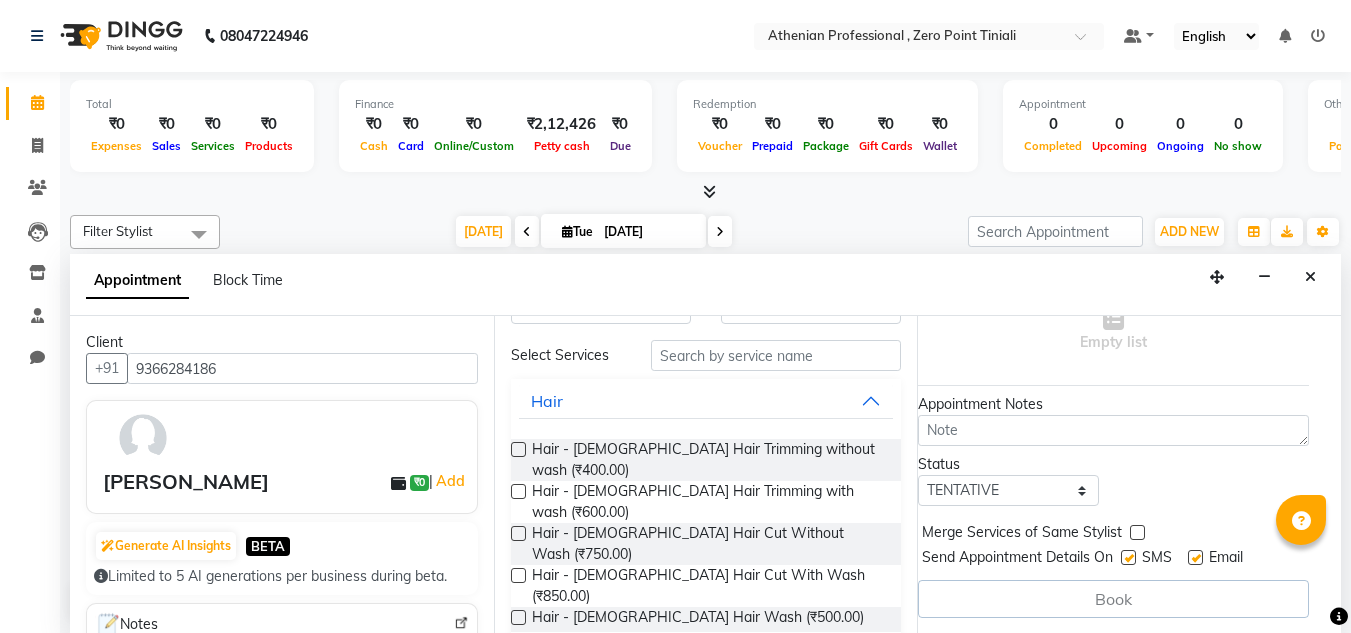scroll, scrollTop: 204, scrollLeft: 17, axis: both 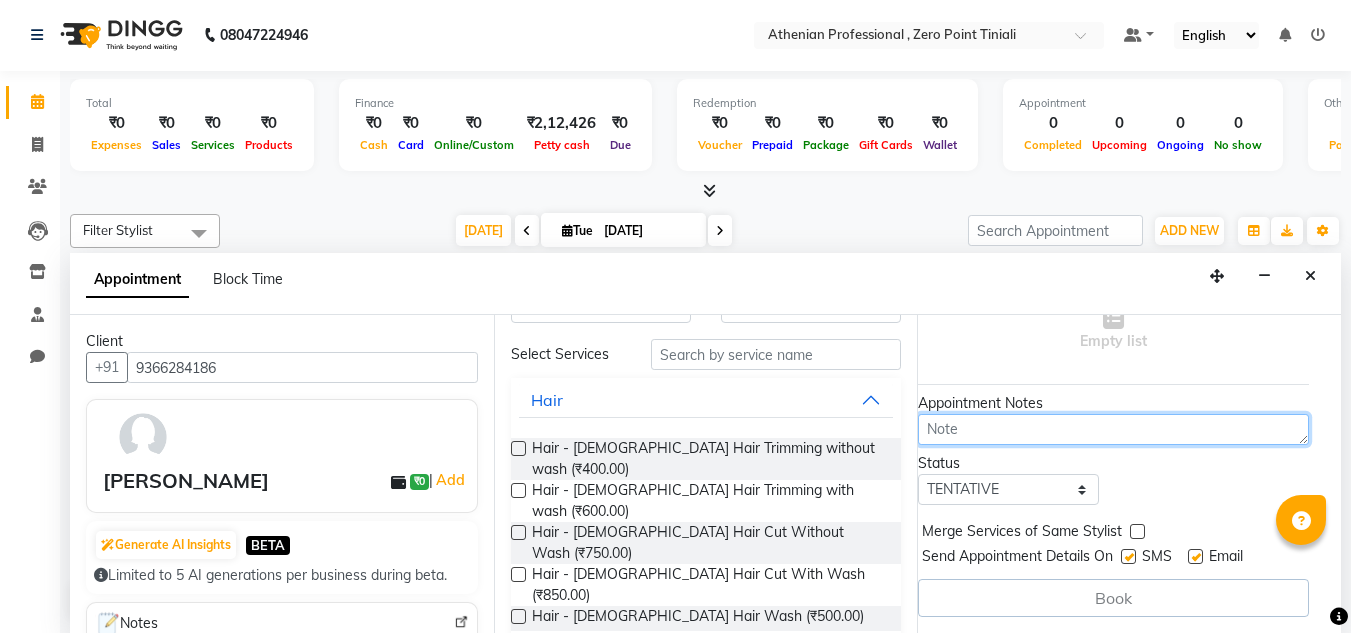 click at bounding box center (1113, 429) 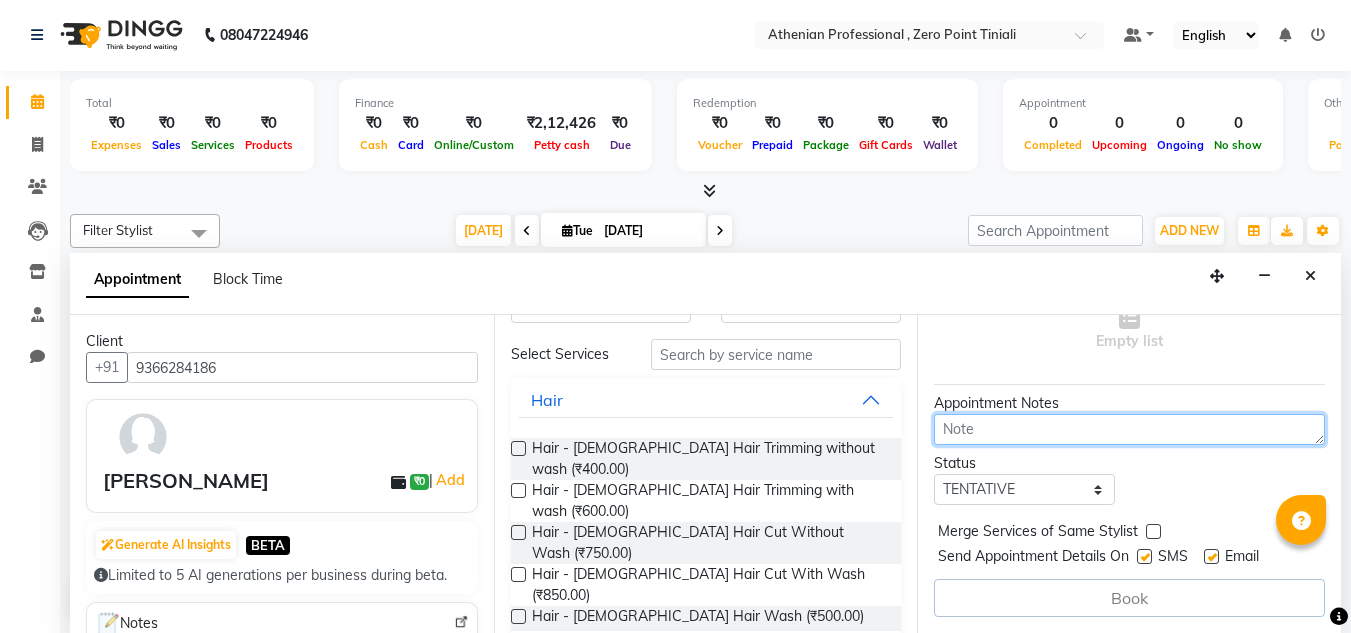 scroll, scrollTop: 203, scrollLeft: 0, axis: vertical 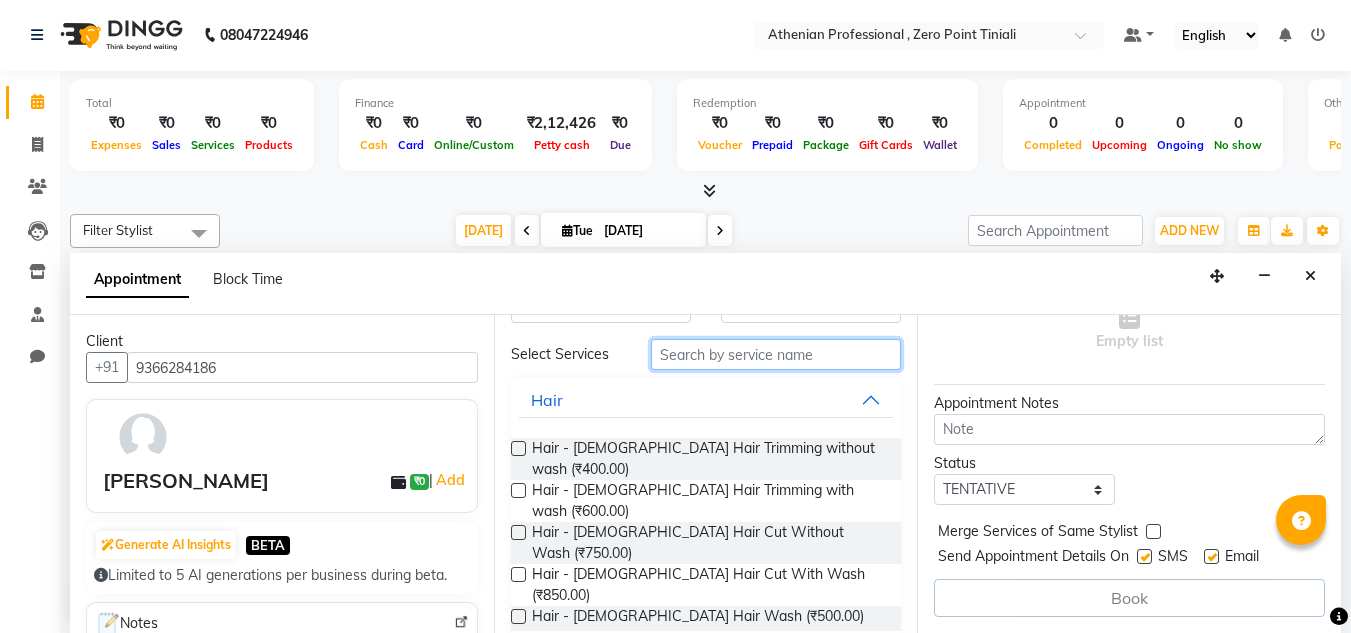 click at bounding box center (776, 354) 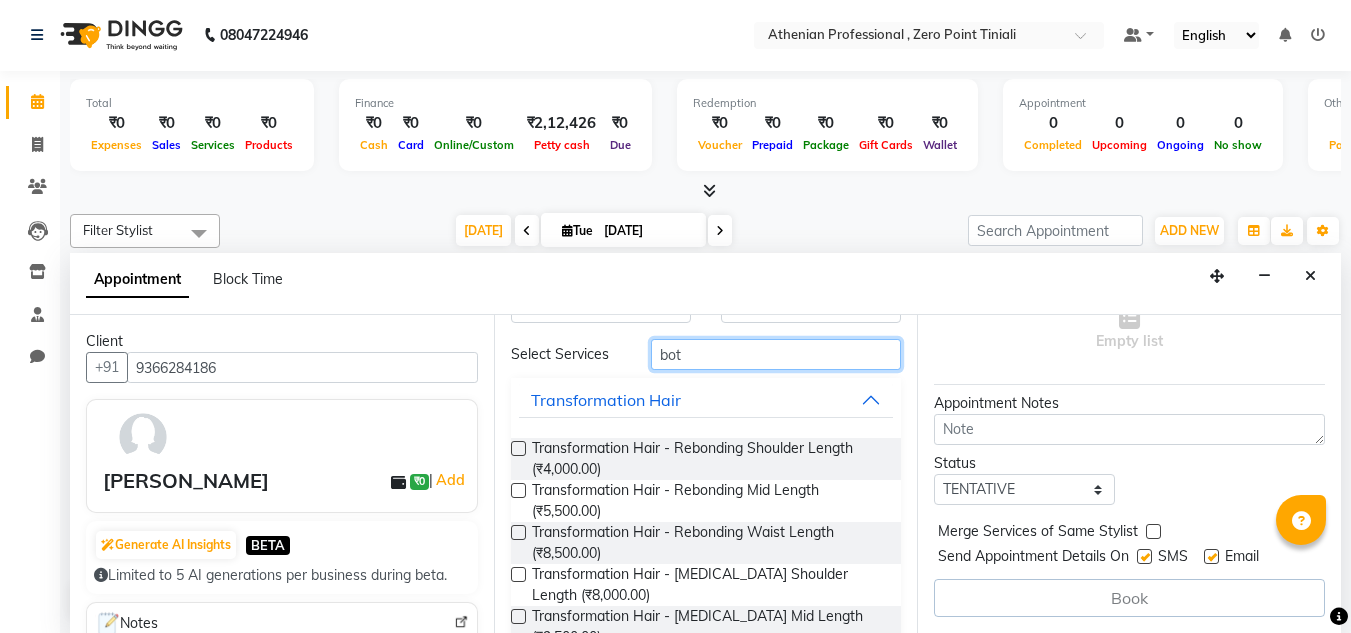 scroll, scrollTop: 6, scrollLeft: 0, axis: vertical 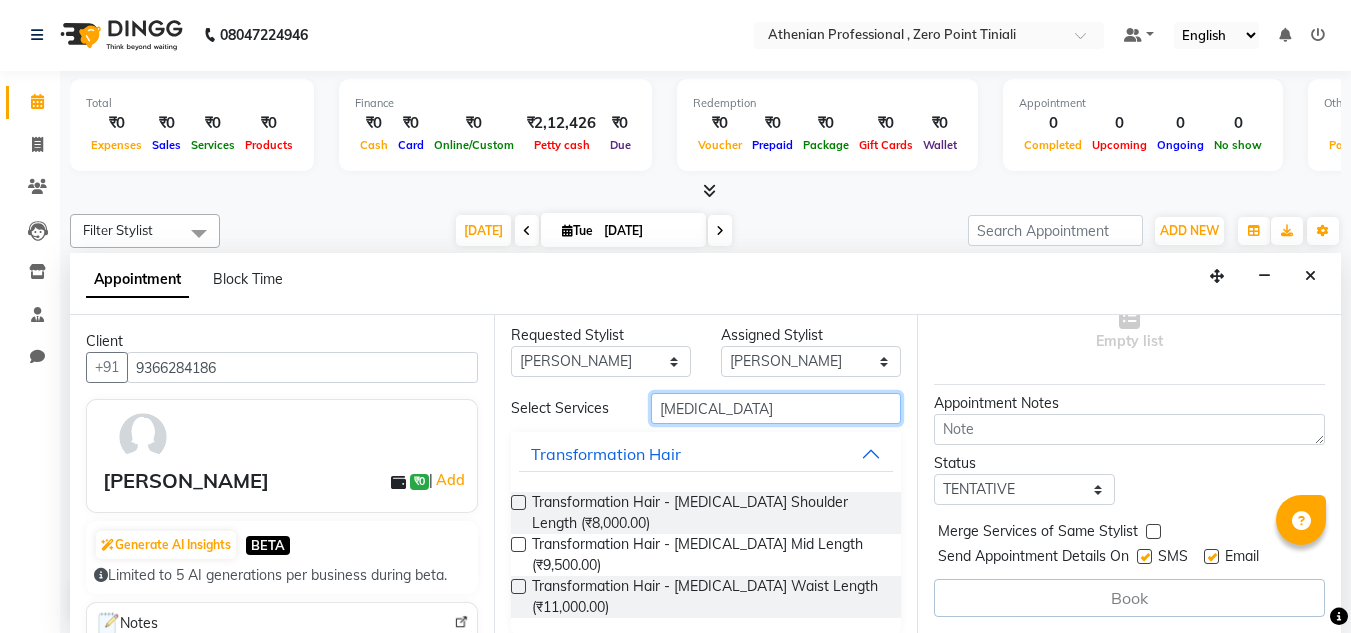 type on "[MEDICAL_DATA]" 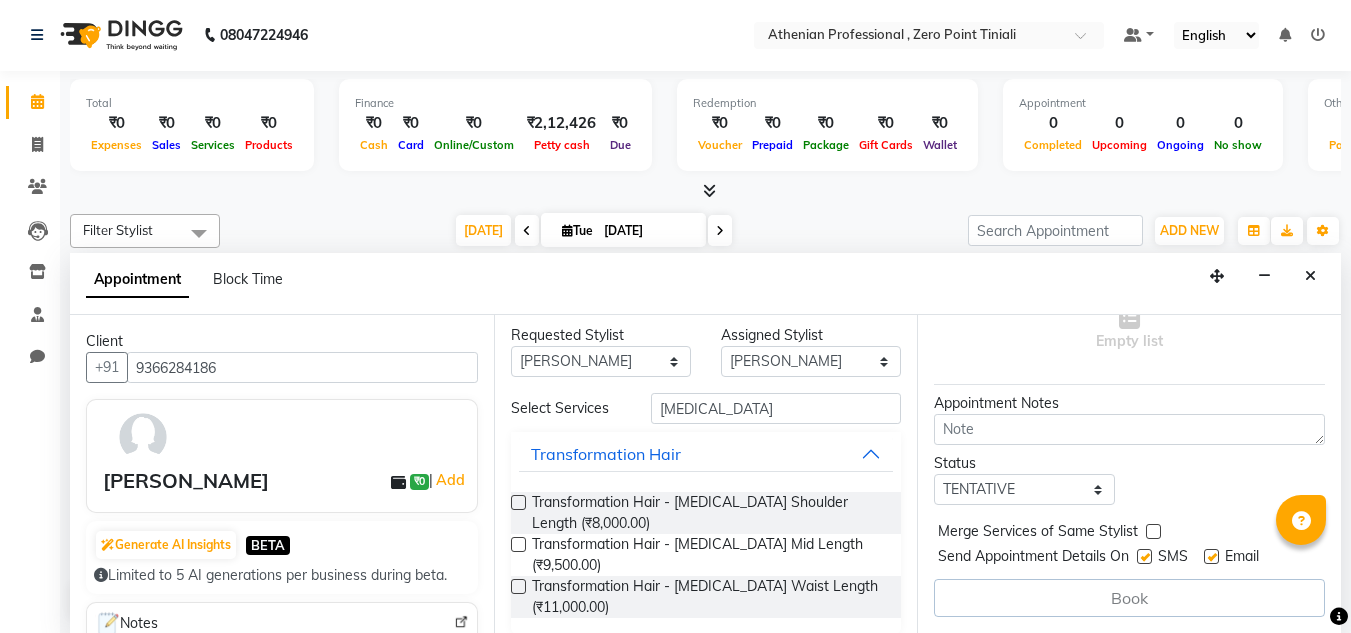 click at bounding box center (518, 502) 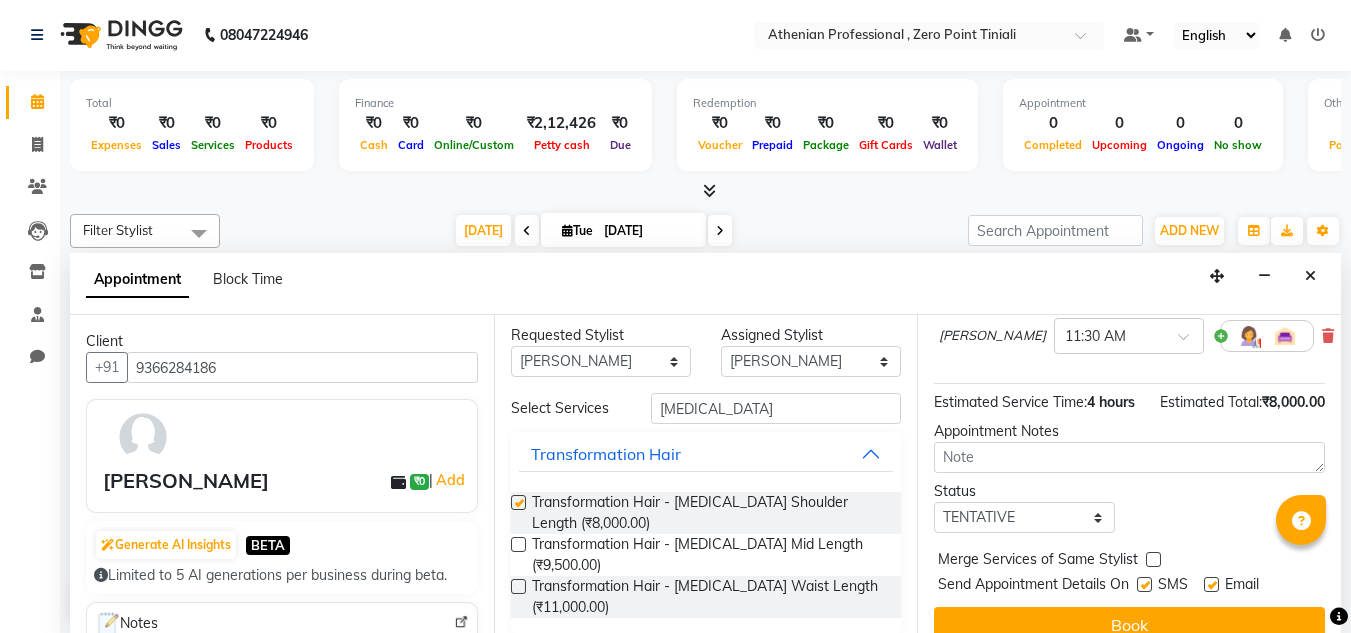 checkbox on "false" 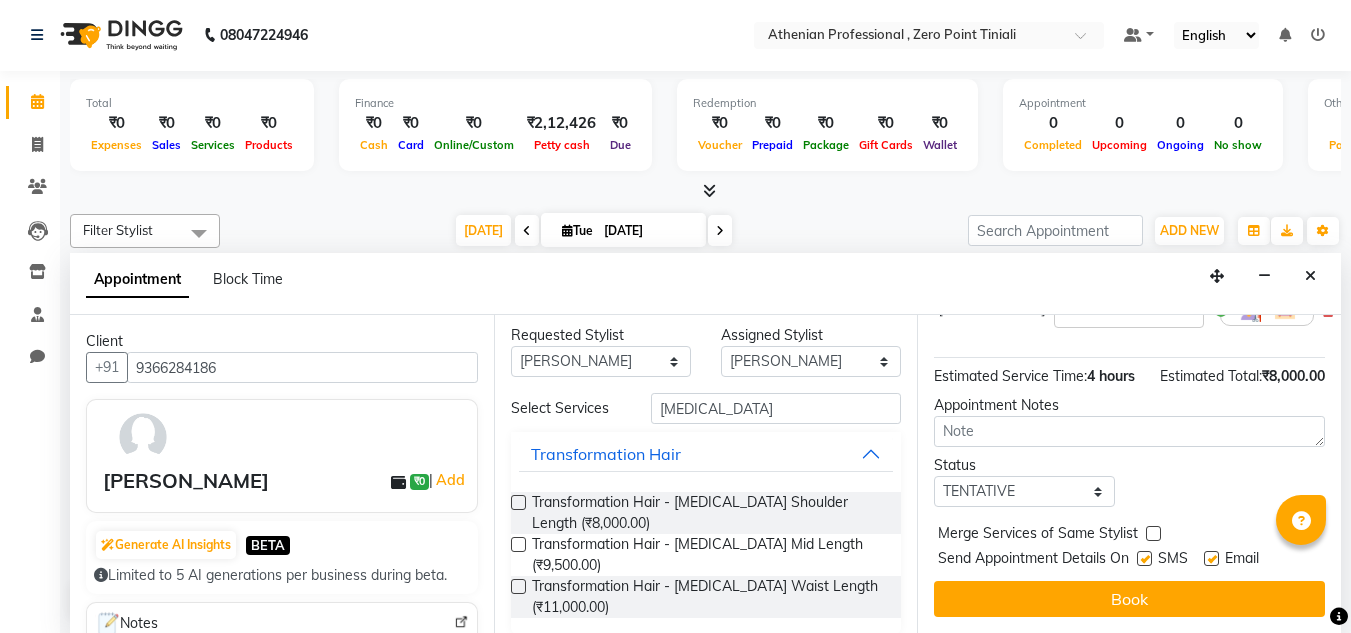 scroll, scrollTop: 268, scrollLeft: 20, axis: both 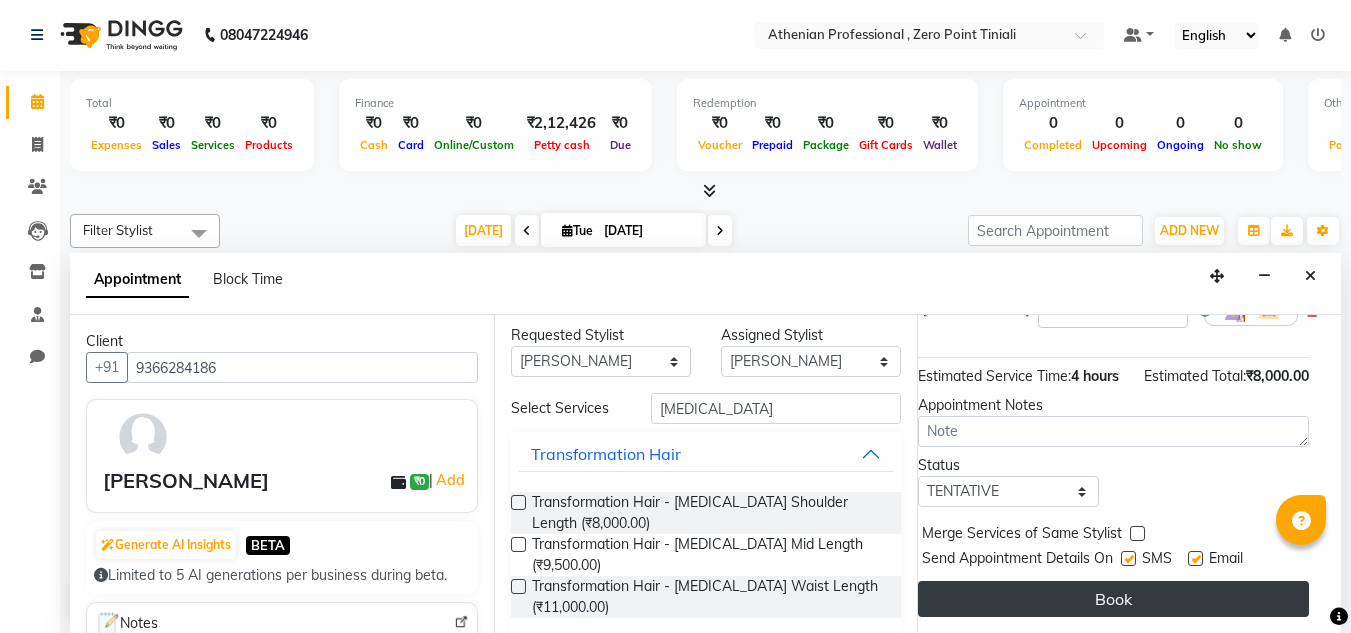 click on "Book" at bounding box center [1113, 599] 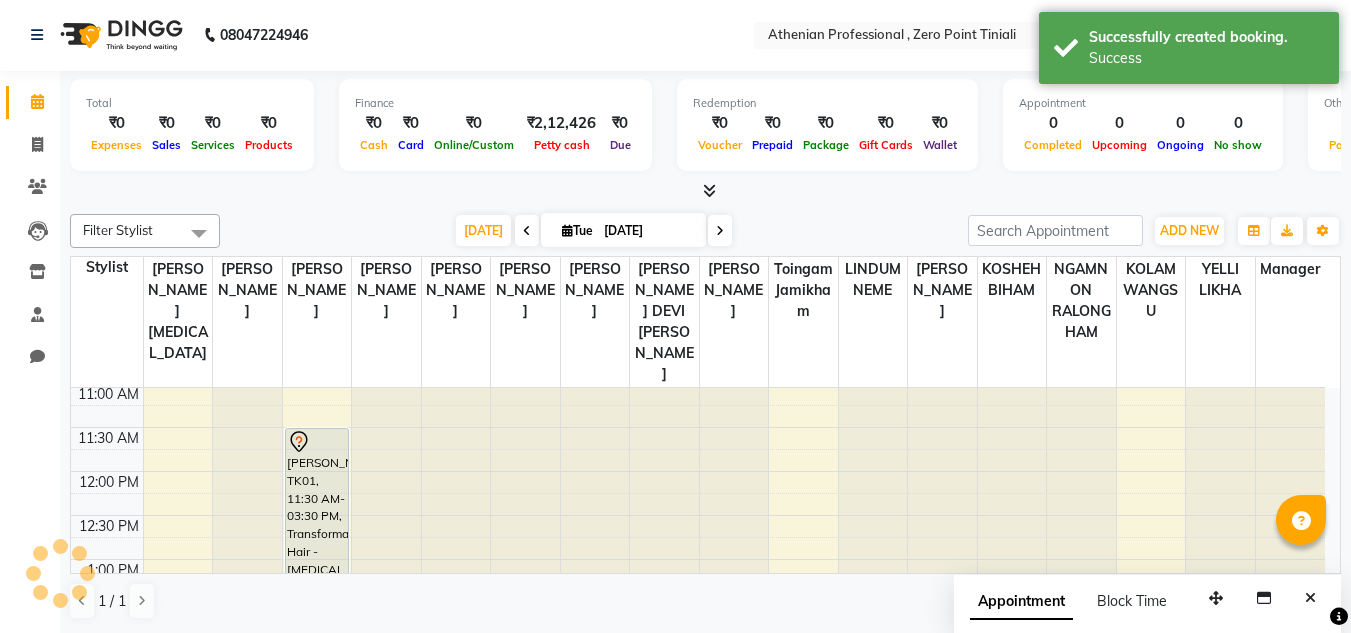 scroll, scrollTop: 0, scrollLeft: 0, axis: both 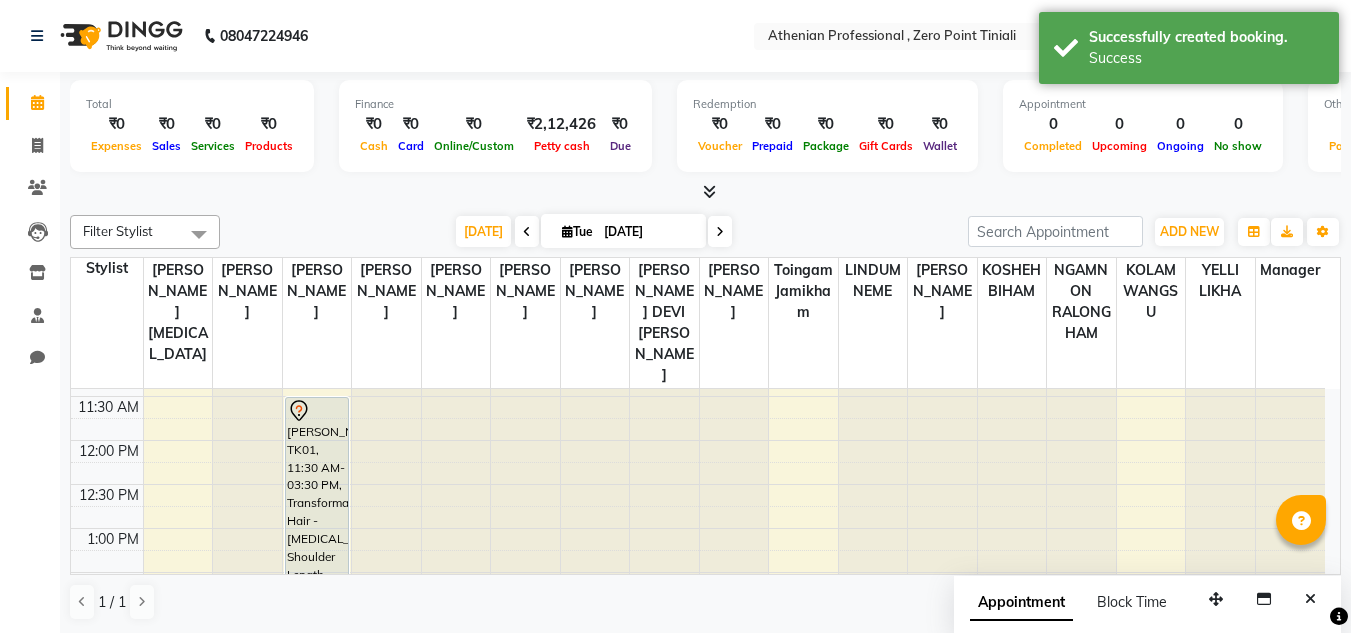 click at bounding box center [720, 231] 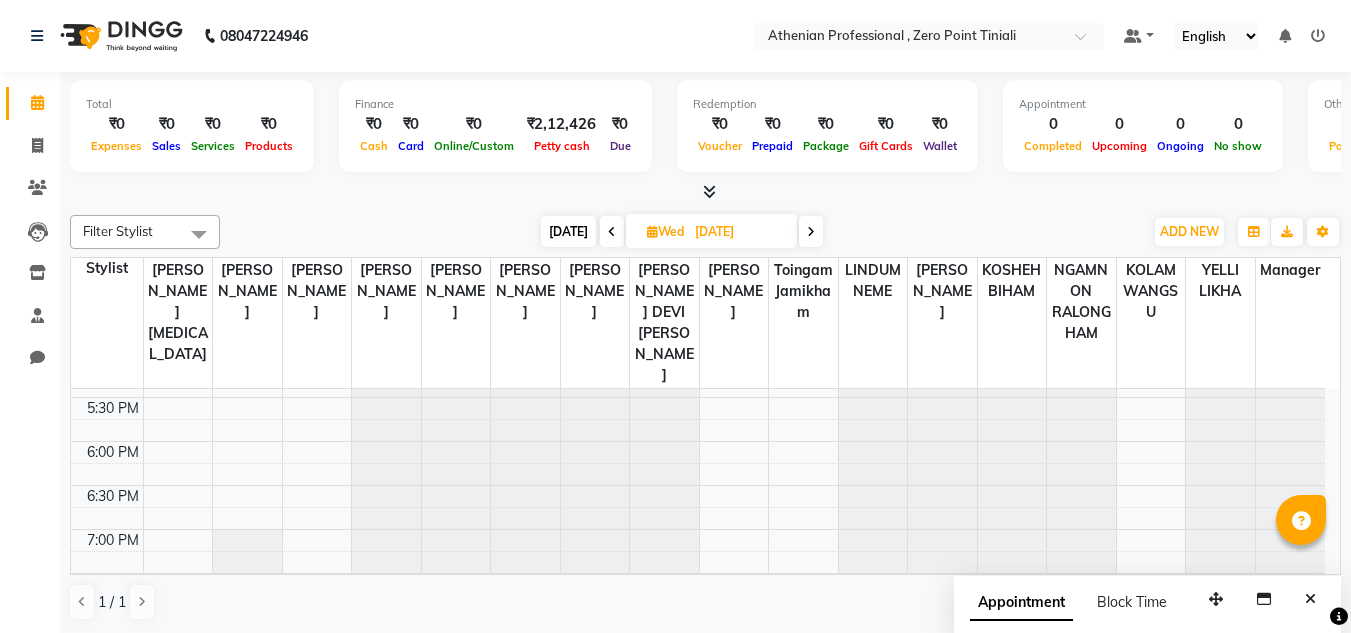 scroll, scrollTop: 828, scrollLeft: 0, axis: vertical 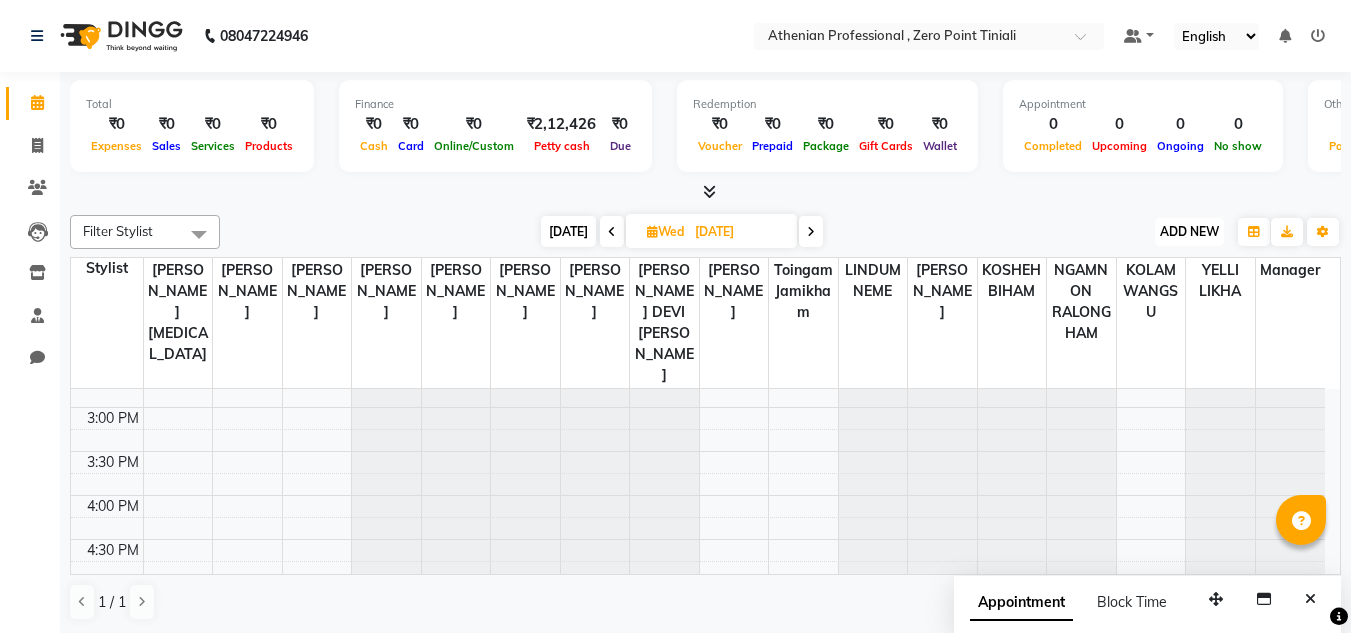 click on "ADD NEW" at bounding box center [1189, 231] 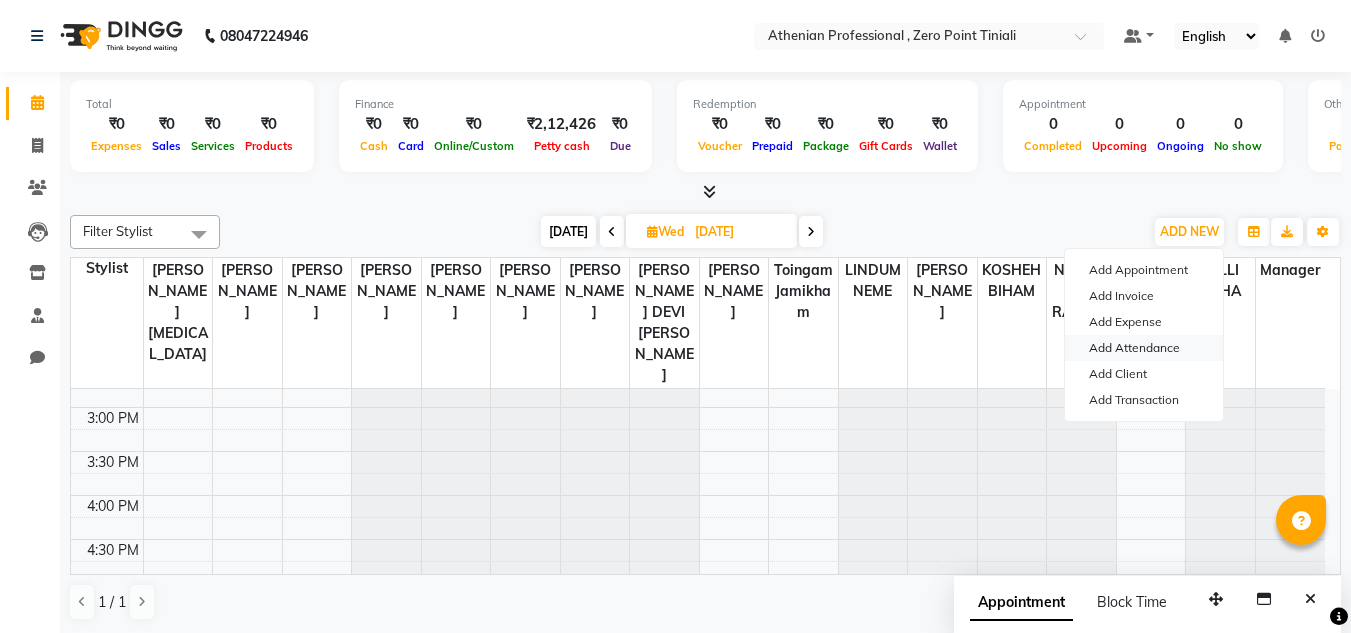 click on "Add Attendance" at bounding box center (1144, 348) 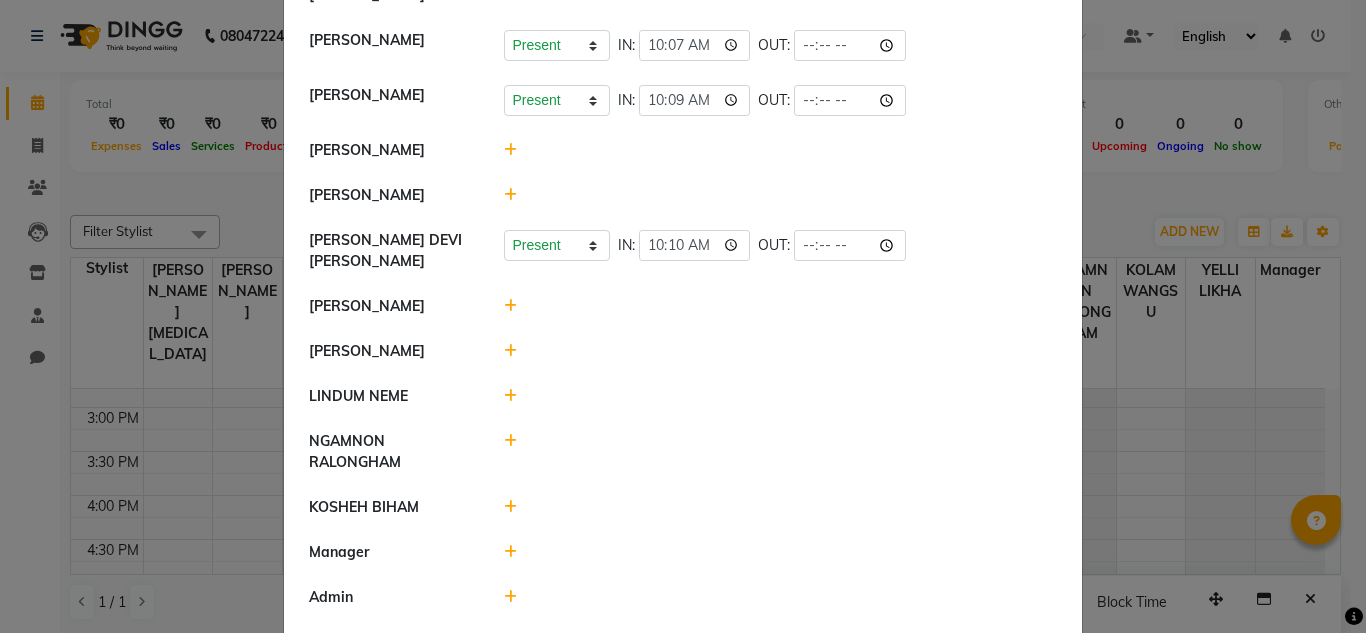scroll, scrollTop: 243, scrollLeft: 0, axis: vertical 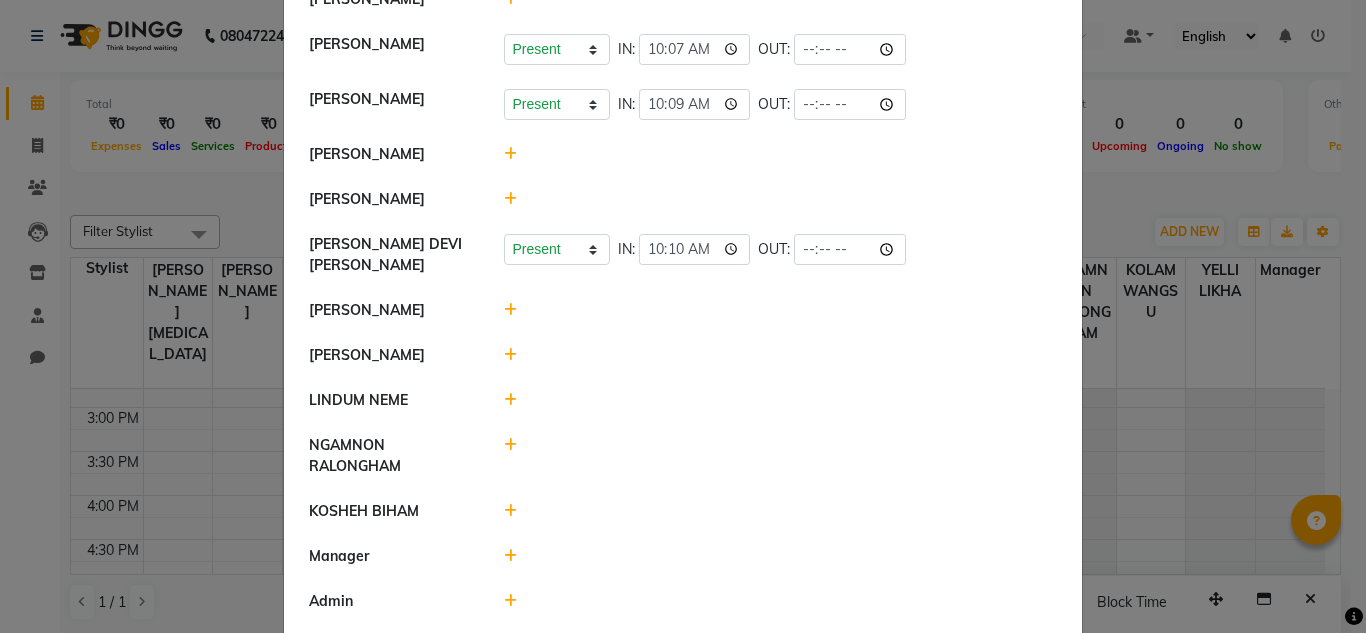 click 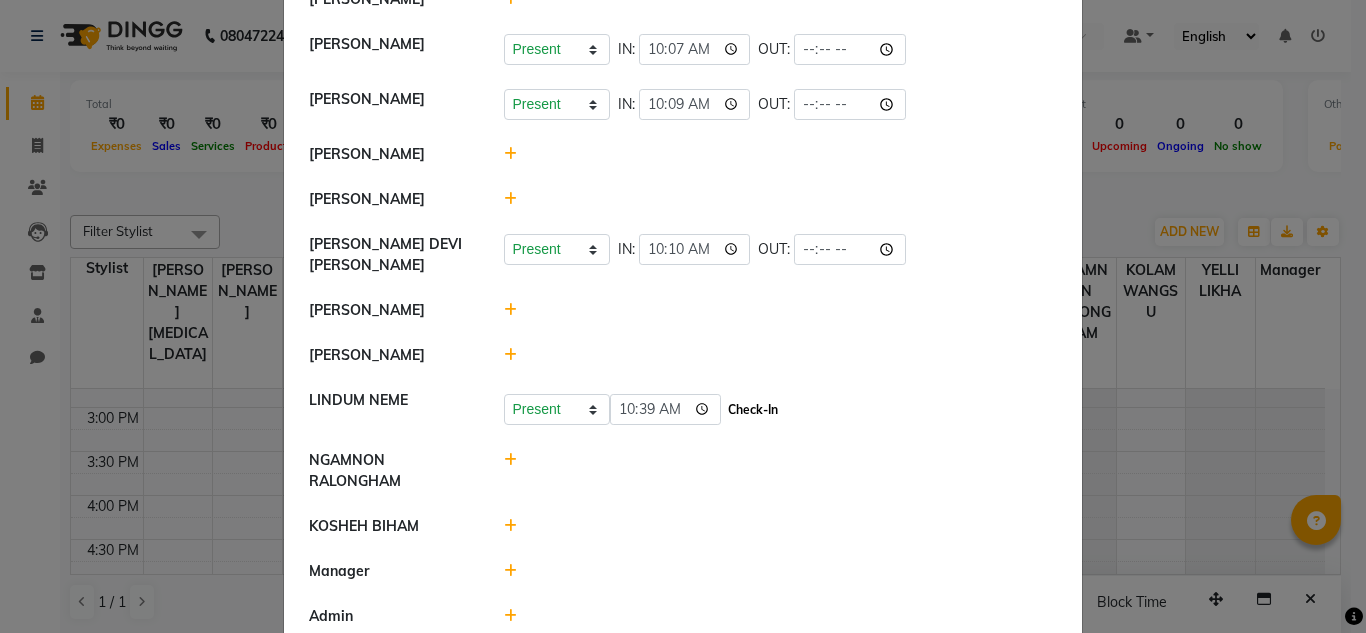 click on "Check-In" 